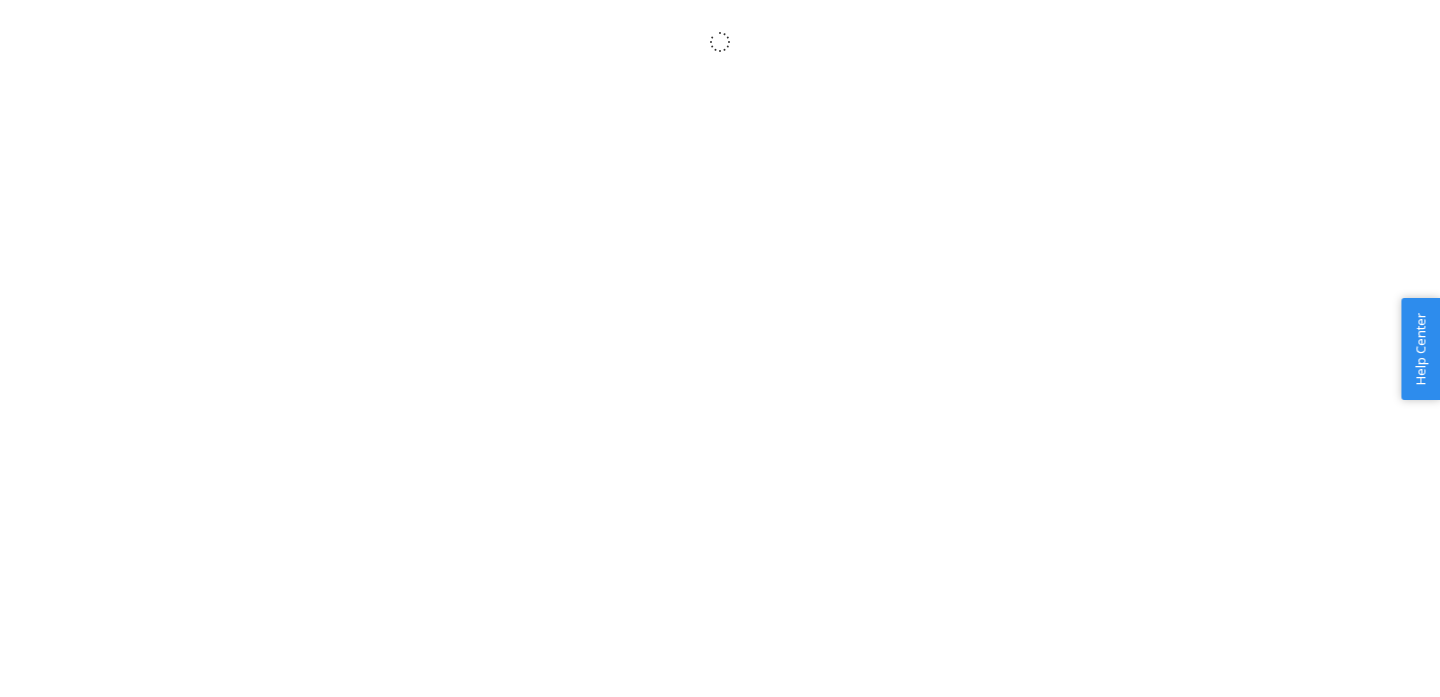 scroll, scrollTop: 0, scrollLeft: 0, axis: both 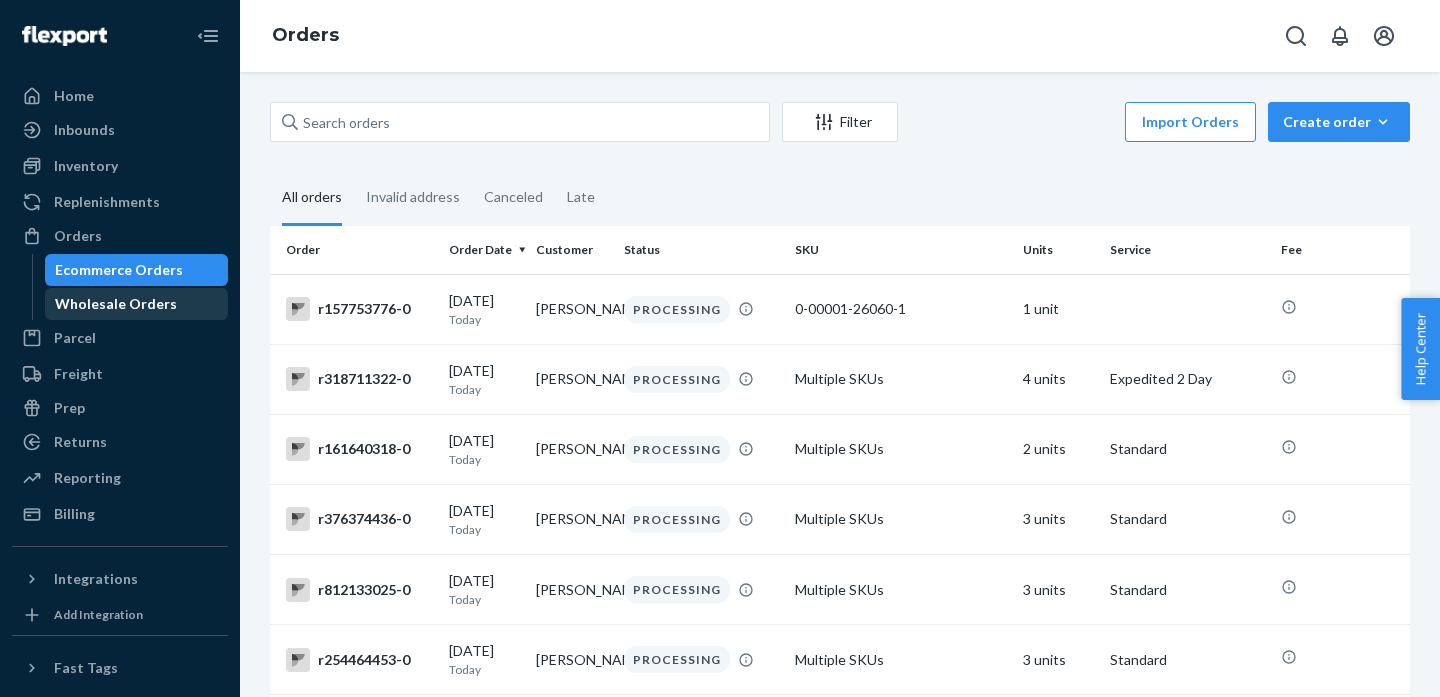 click on "Wholesale Orders" at bounding box center [137, 304] 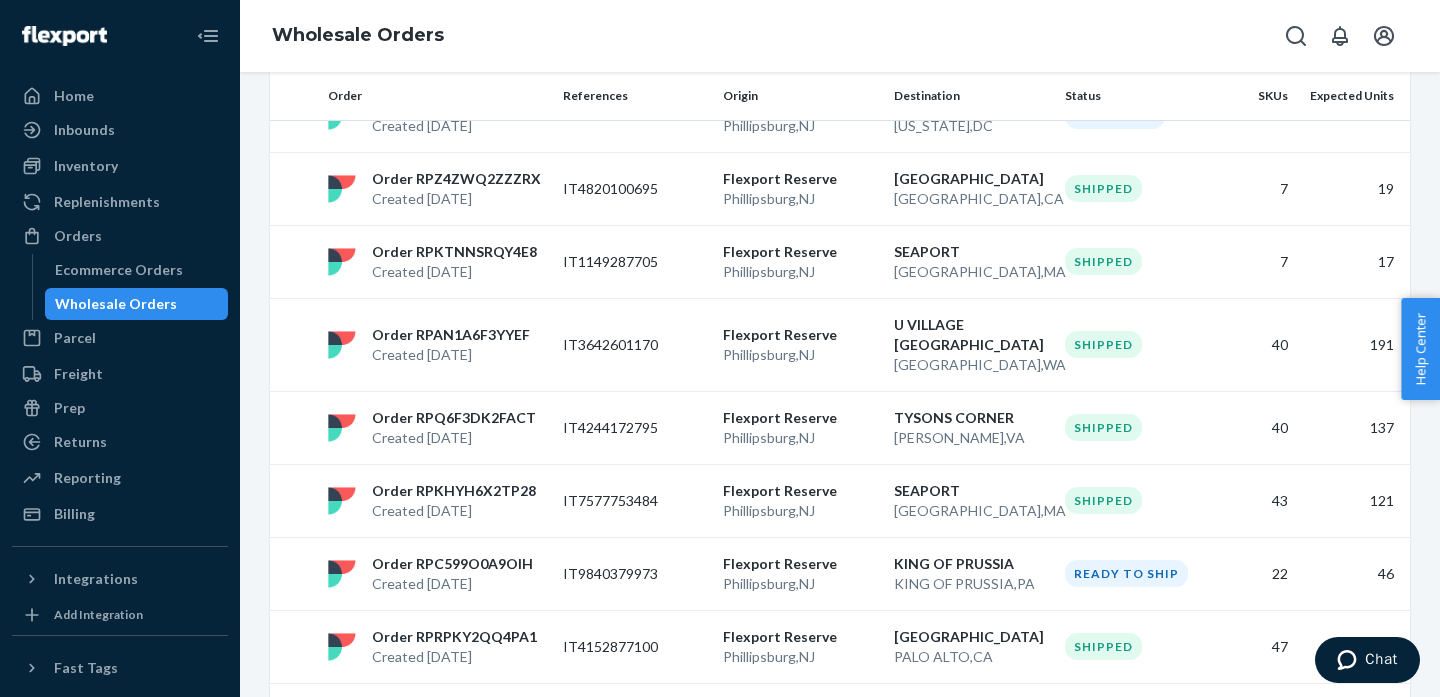 scroll, scrollTop: 0, scrollLeft: 0, axis: both 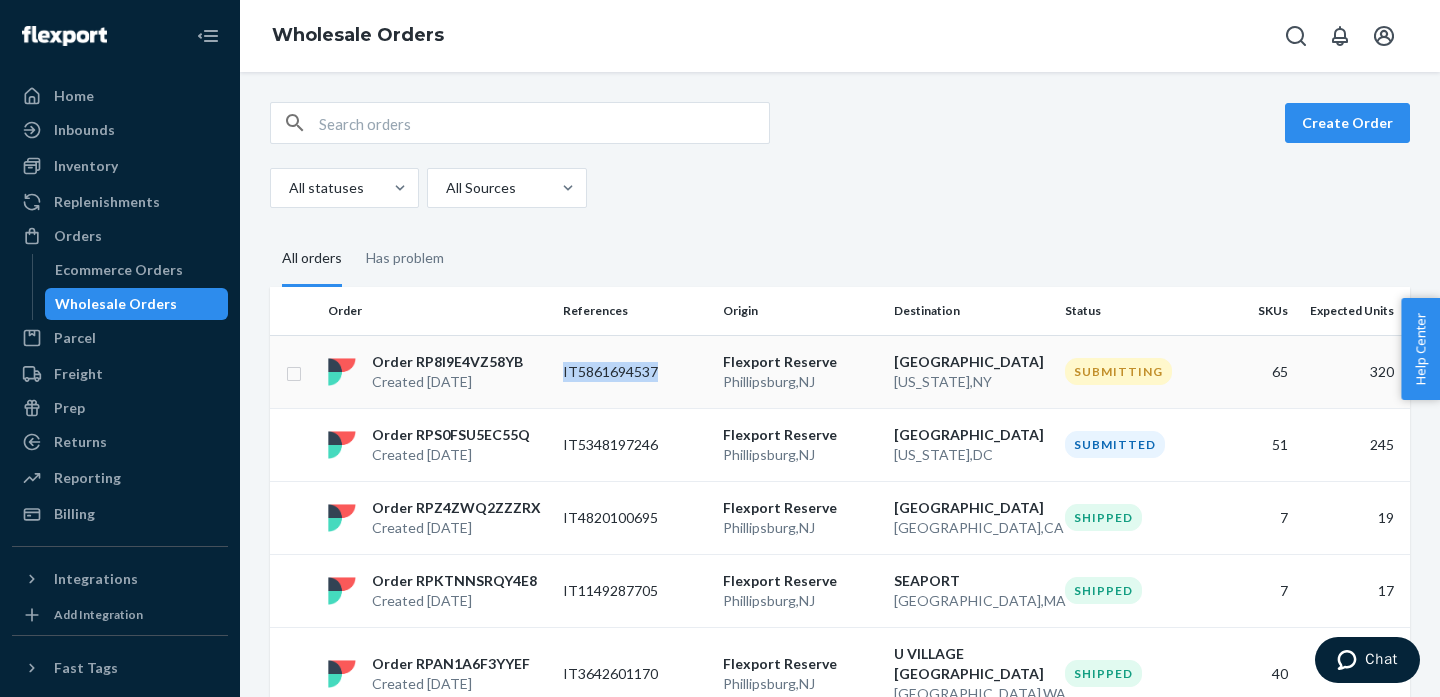 drag, startPoint x: 655, startPoint y: 369, endPoint x: 562, endPoint y: 369, distance: 93 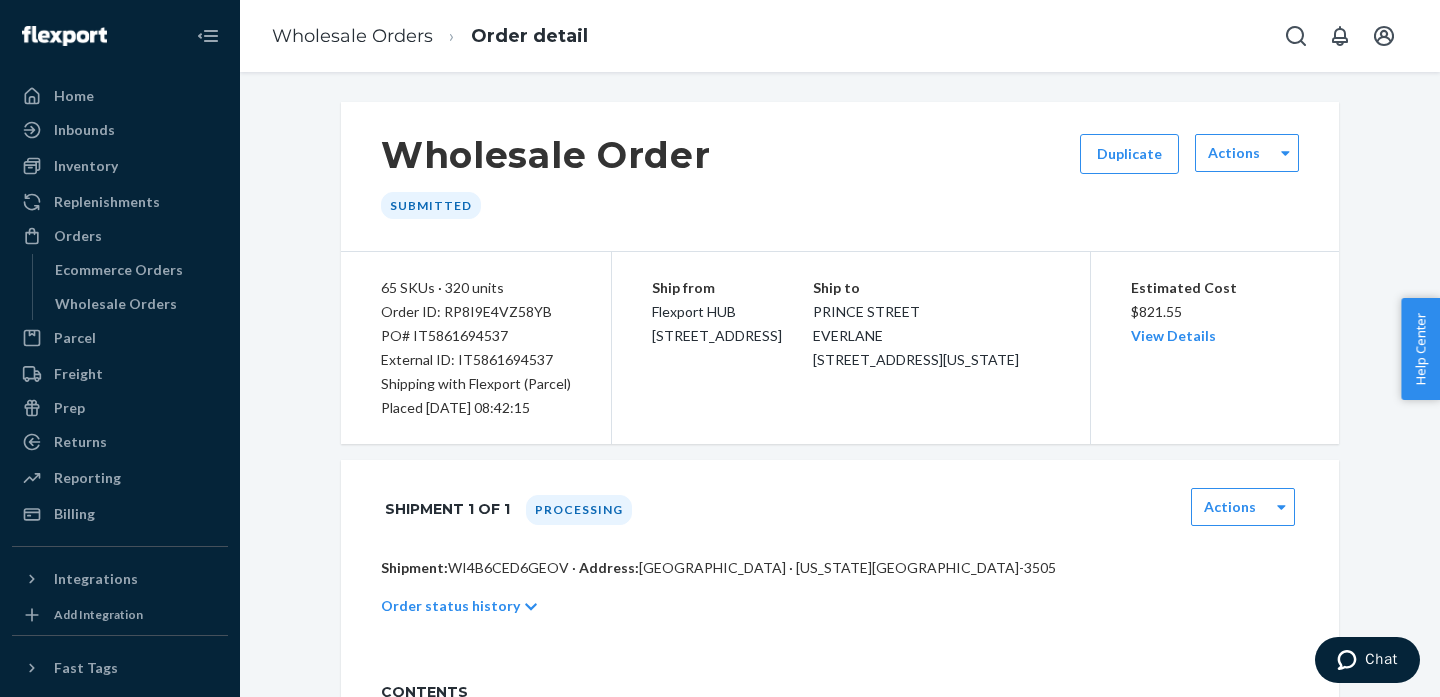 click on "External ID: IT5861694537" at bounding box center [476, 360] 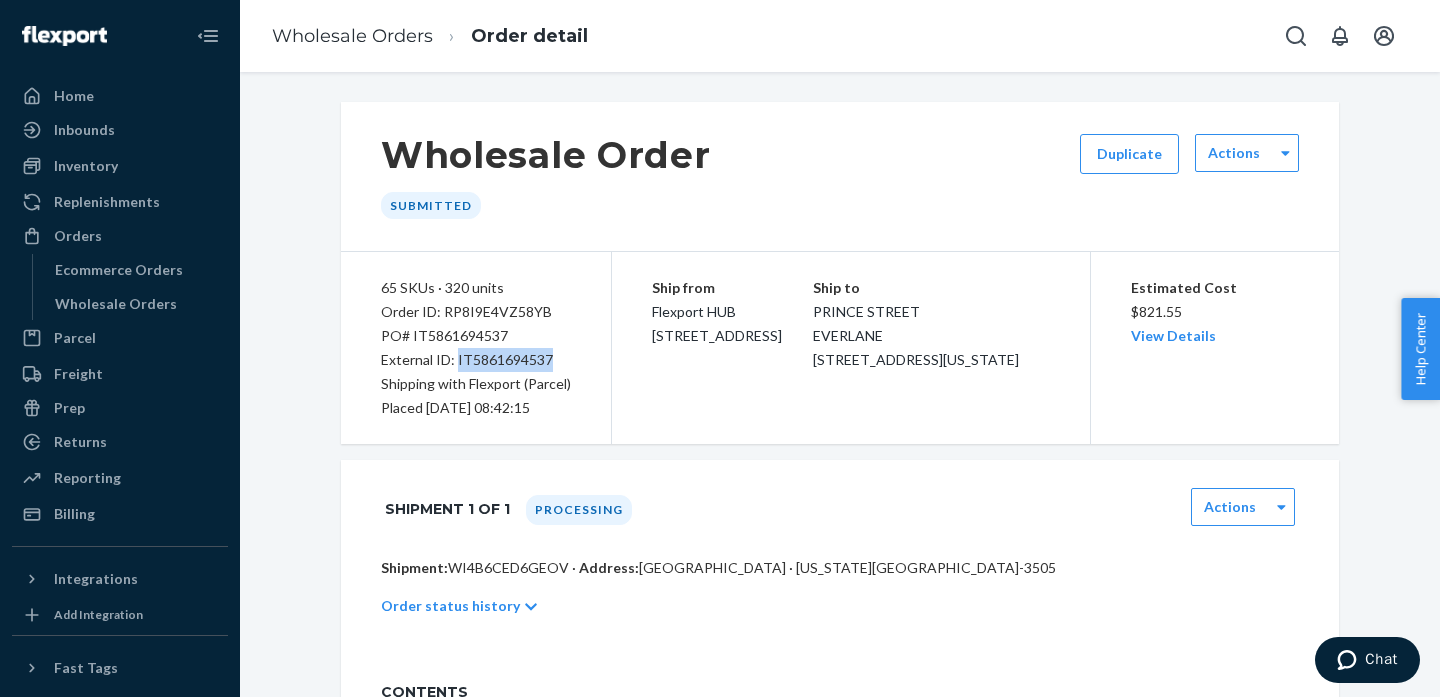 click on "External ID: IT5861694537" at bounding box center (476, 360) 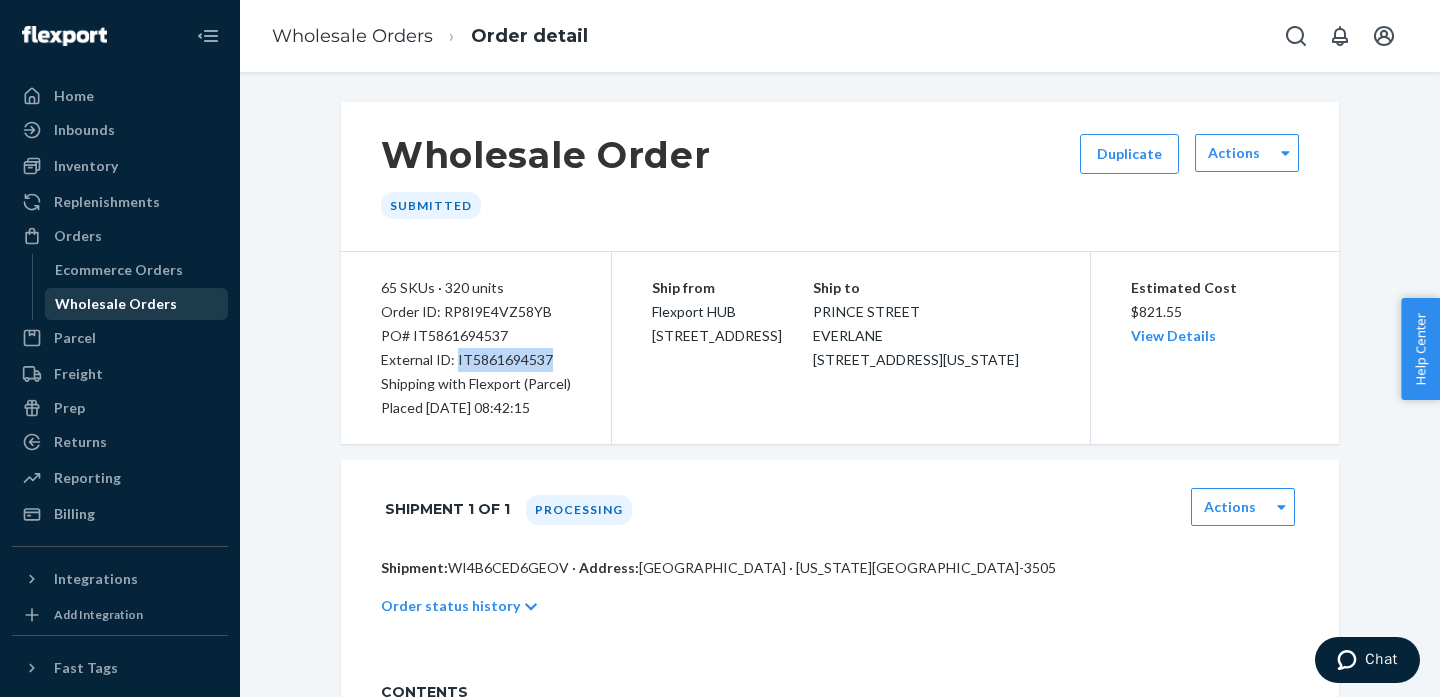 click on "Wholesale Orders" at bounding box center [116, 304] 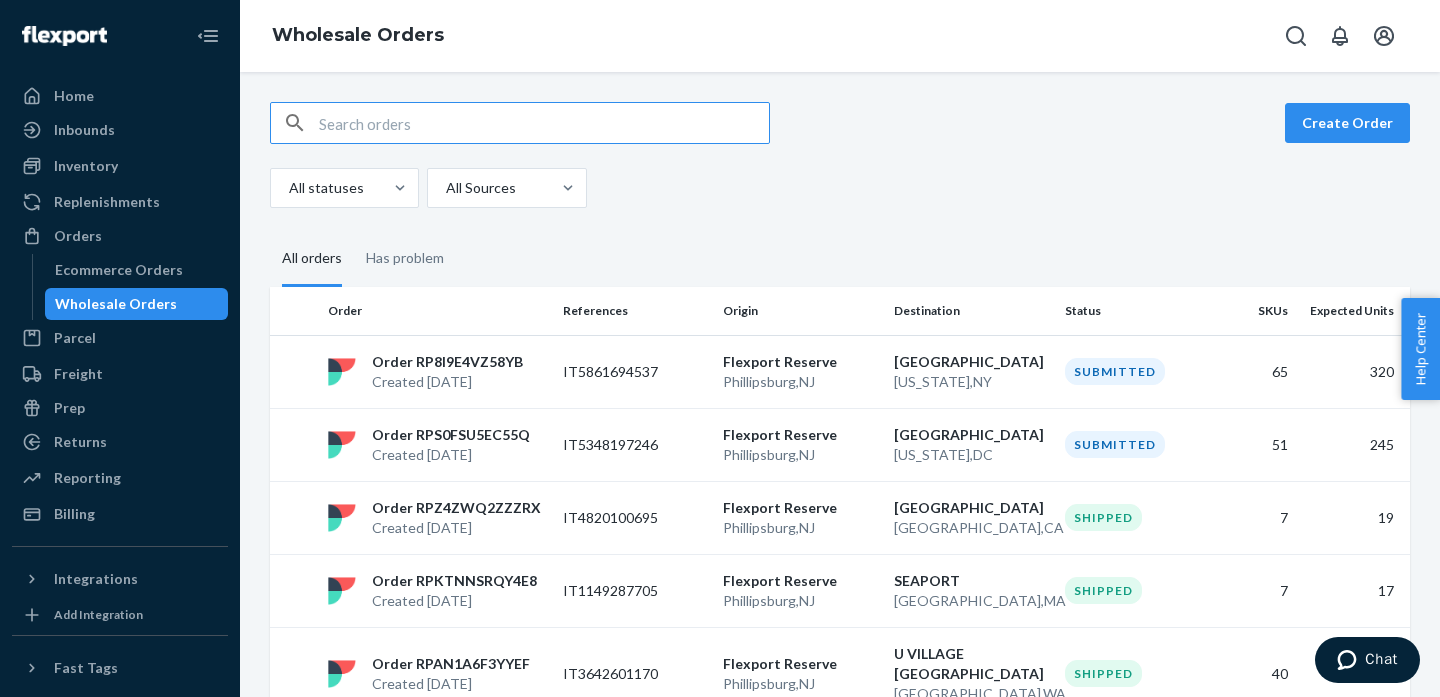 click at bounding box center [544, 123] 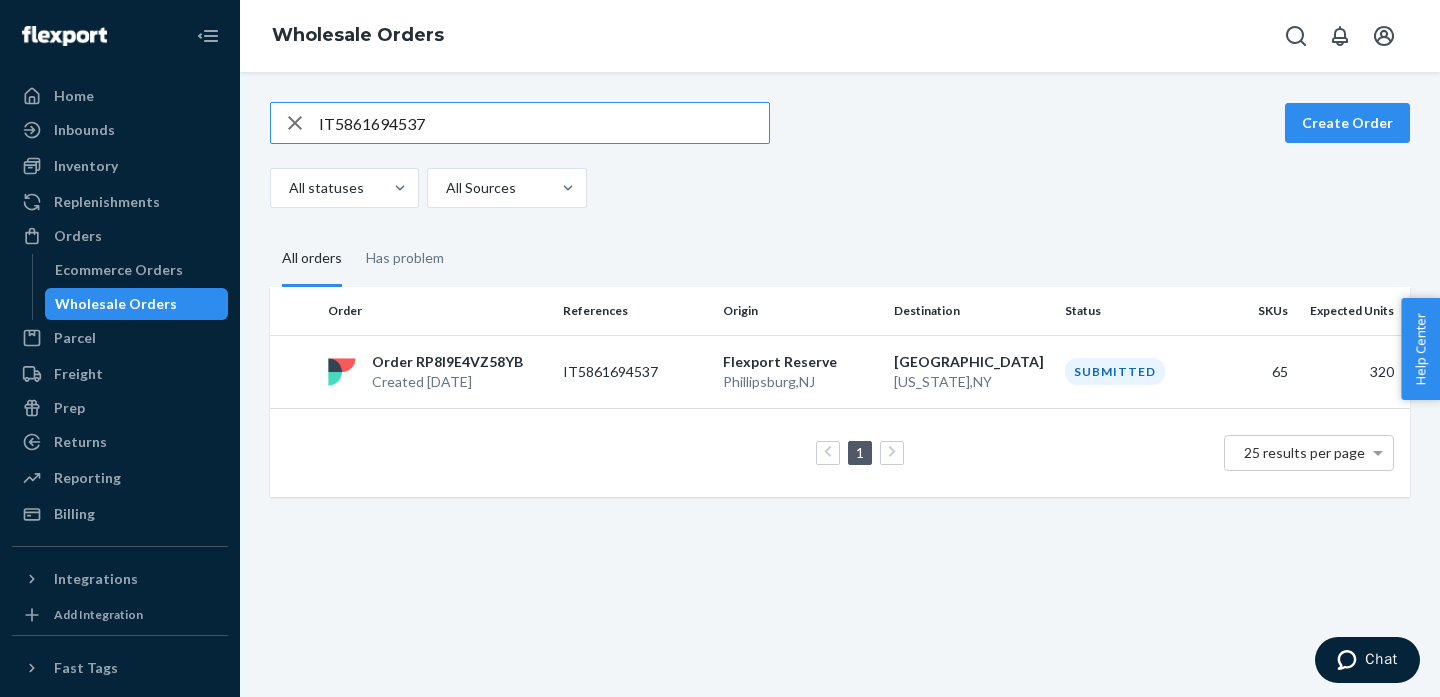 drag, startPoint x: 441, startPoint y: 127, endPoint x: 359, endPoint y: 105, distance: 84.89994 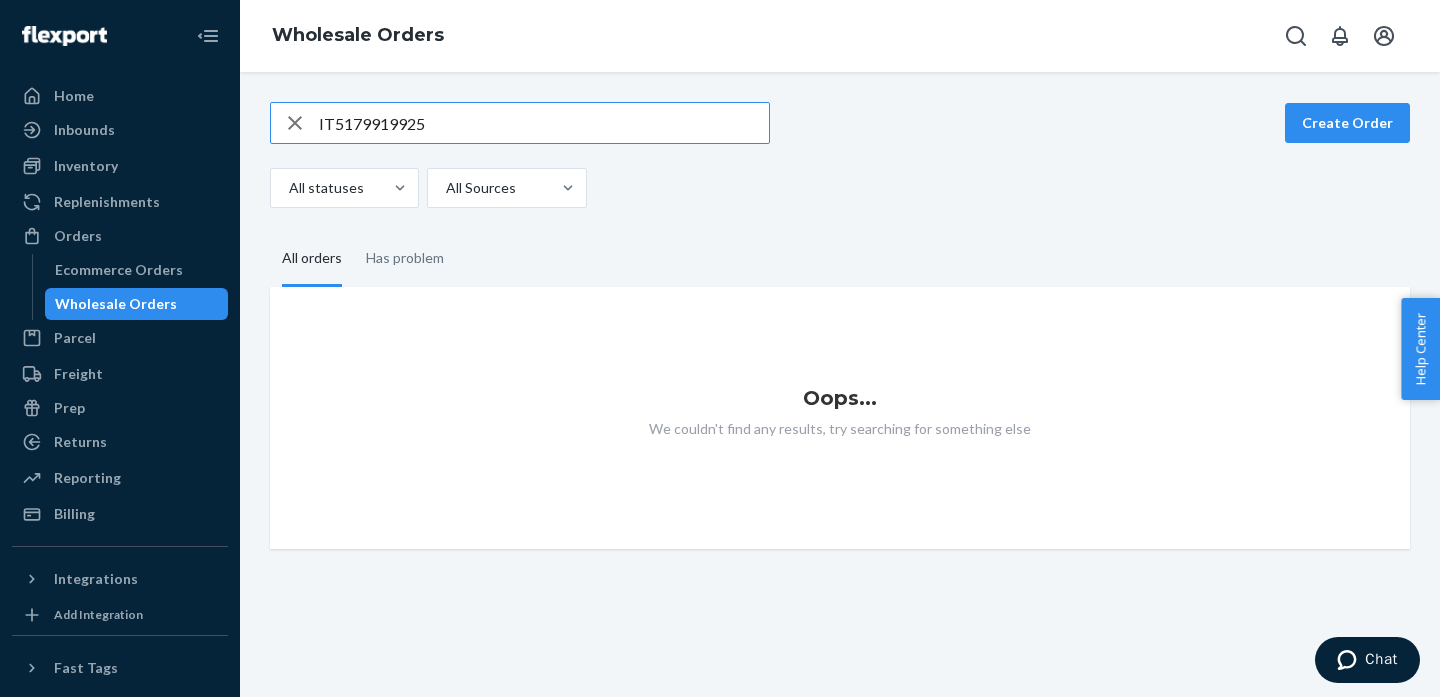 click on "IT5179919925" at bounding box center (544, 123) 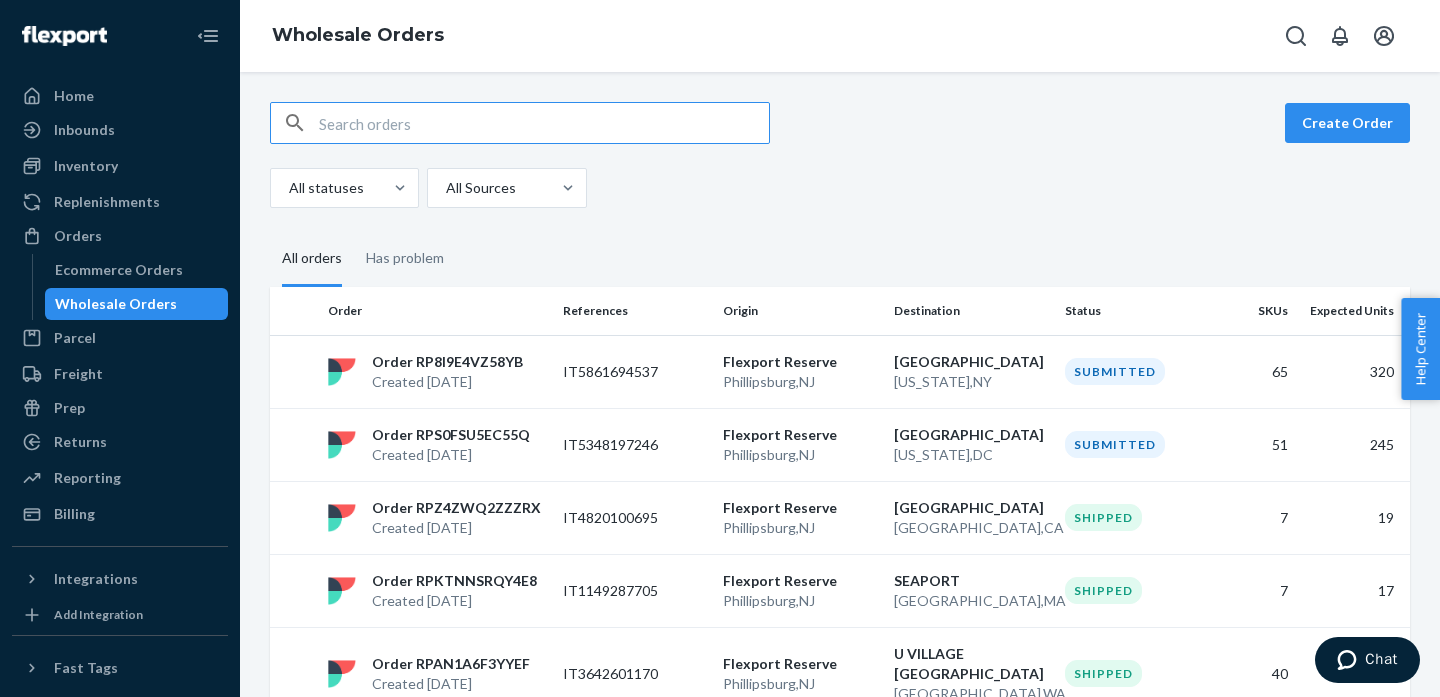click at bounding box center (544, 123) 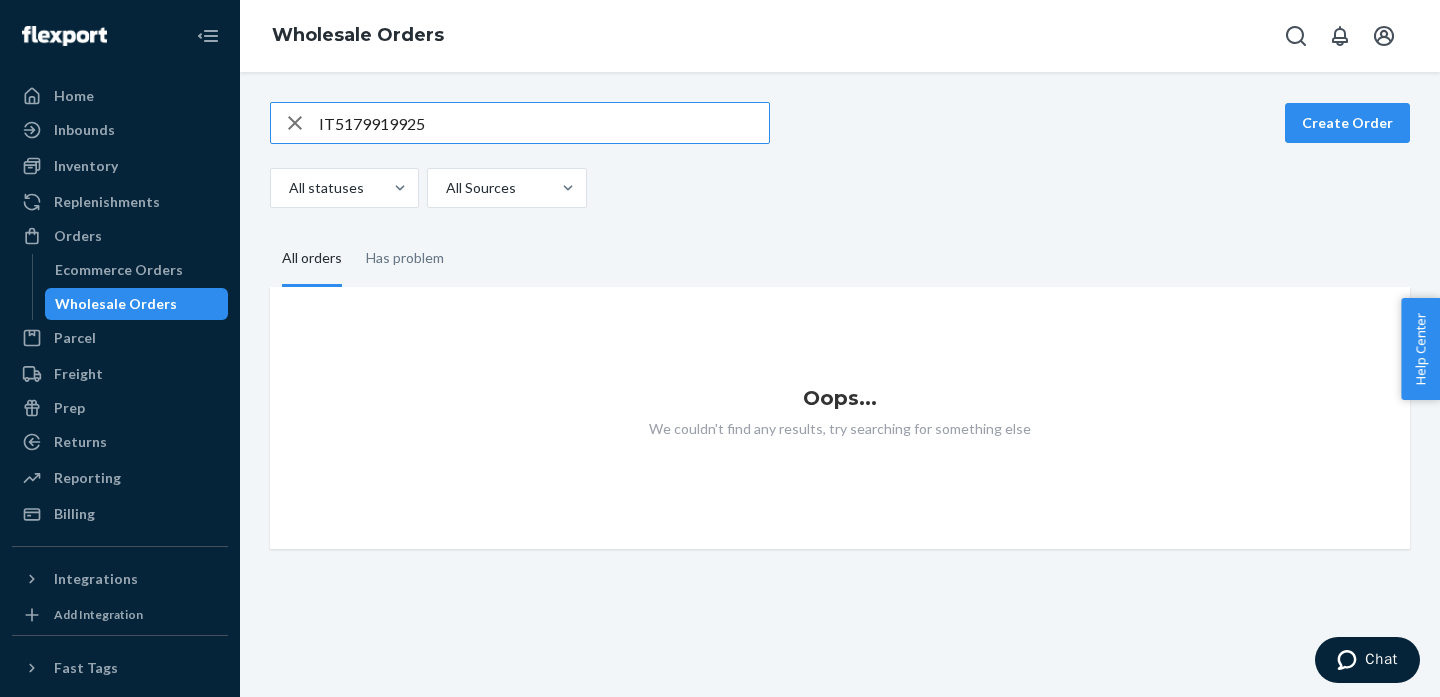drag, startPoint x: 458, startPoint y: 131, endPoint x: 248, endPoint y: 66, distance: 219.82948 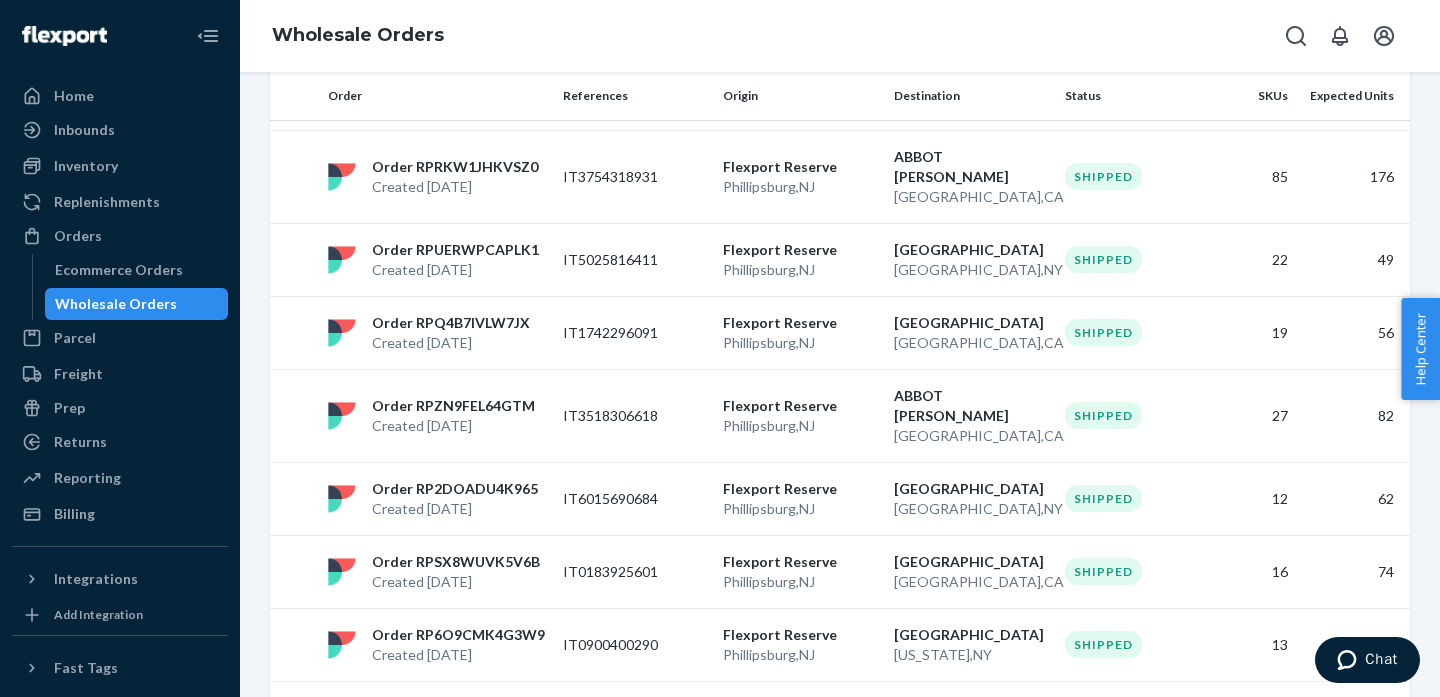 scroll, scrollTop: 1571, scrollLeft: 0, axis: vertical 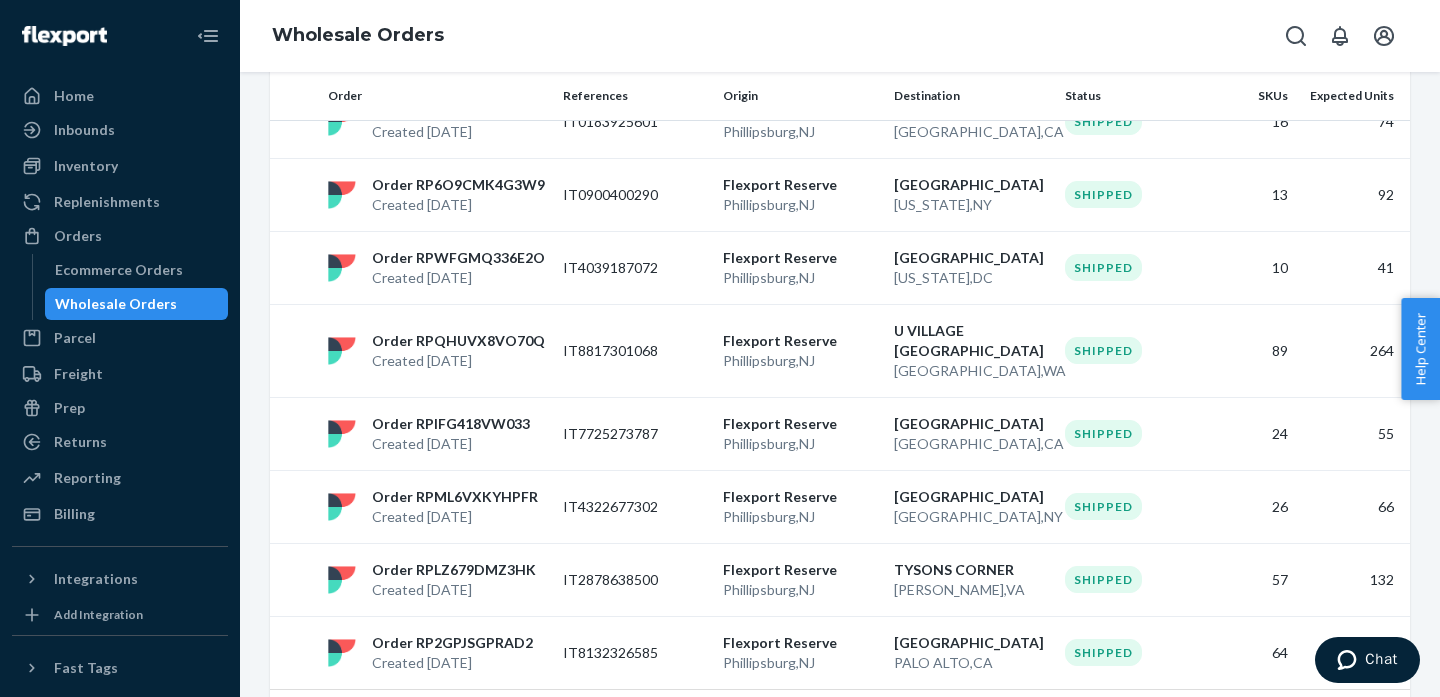 click on "2" at bounding box center (876, 733) 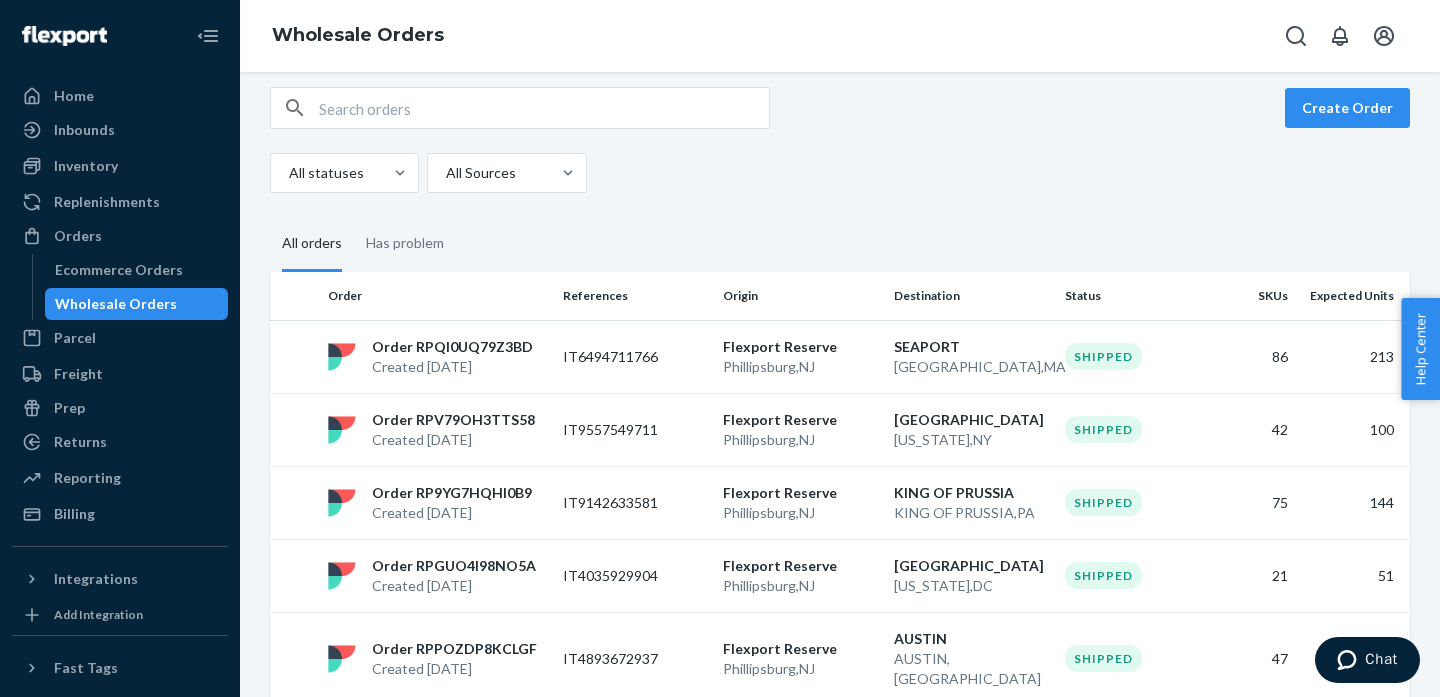 scroll, scrollTop: 0, scrollLeft: 0, axis: both 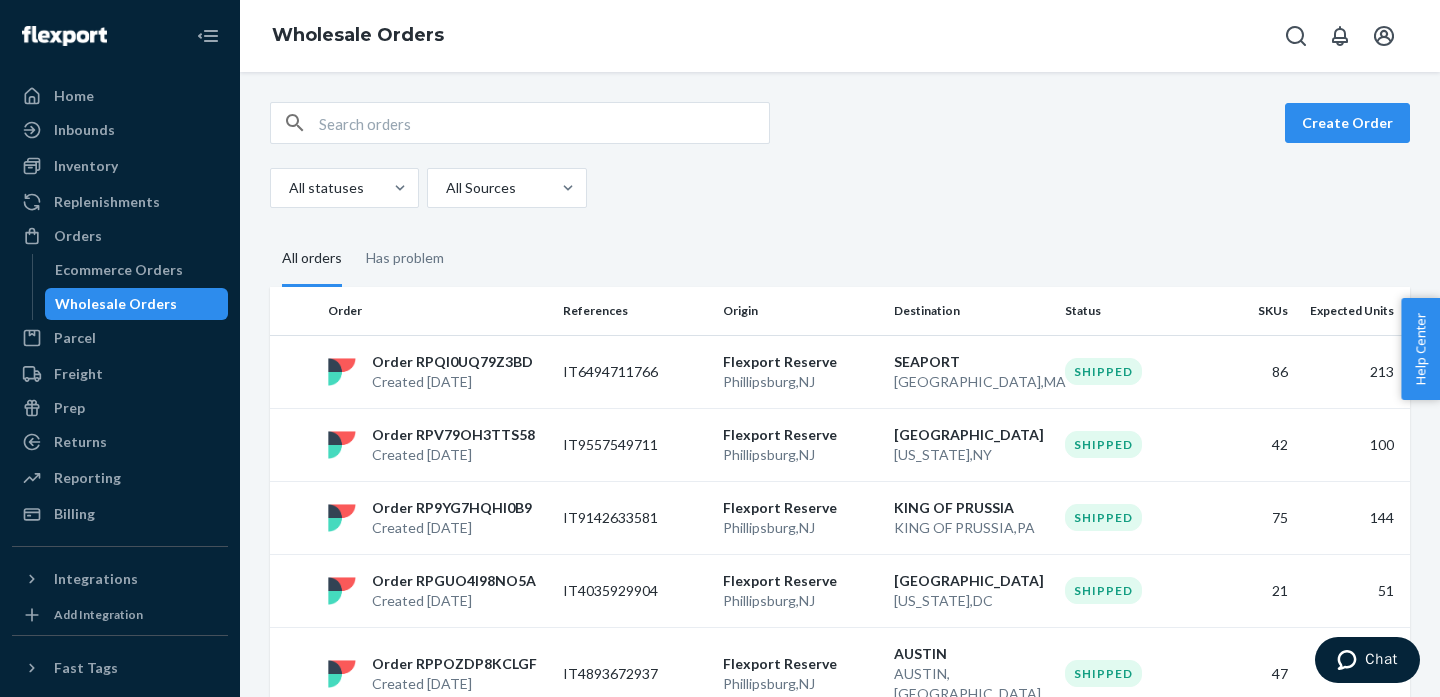 click at bounding box center (544, 123) 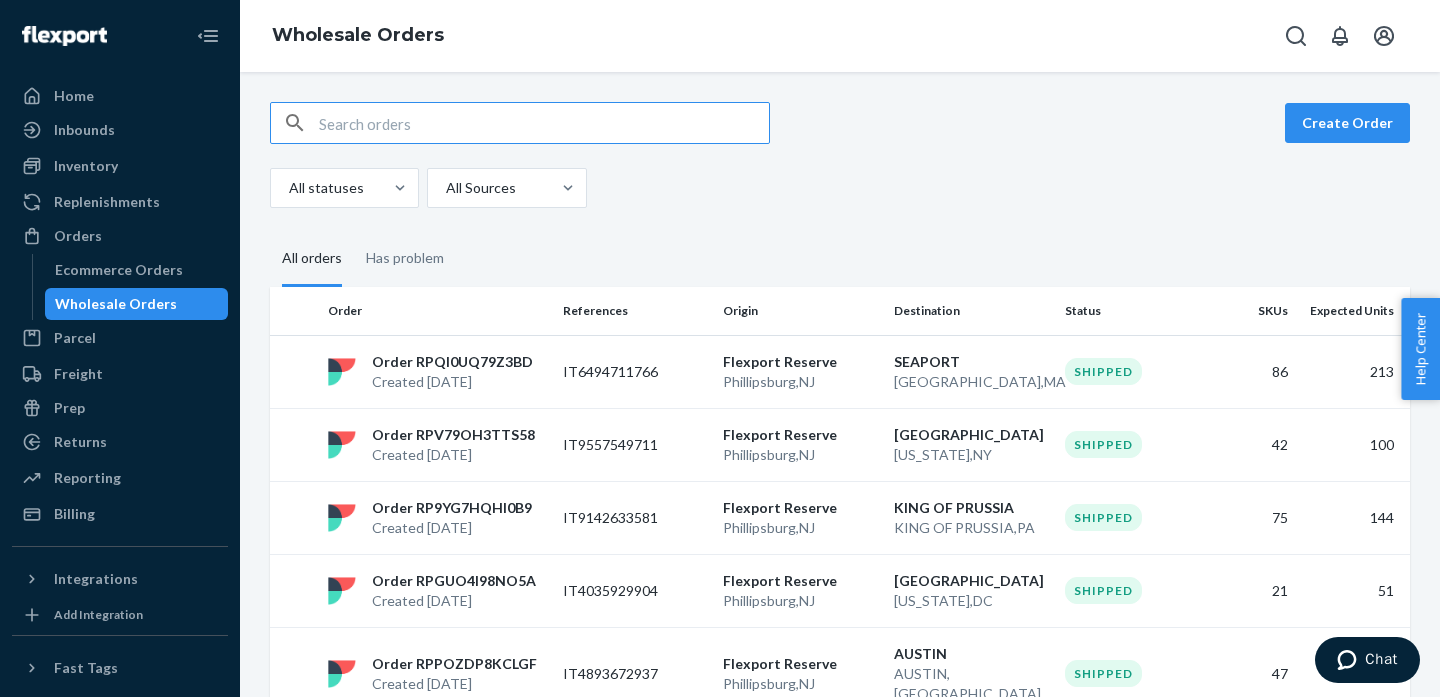 paste on "IT5179919925" 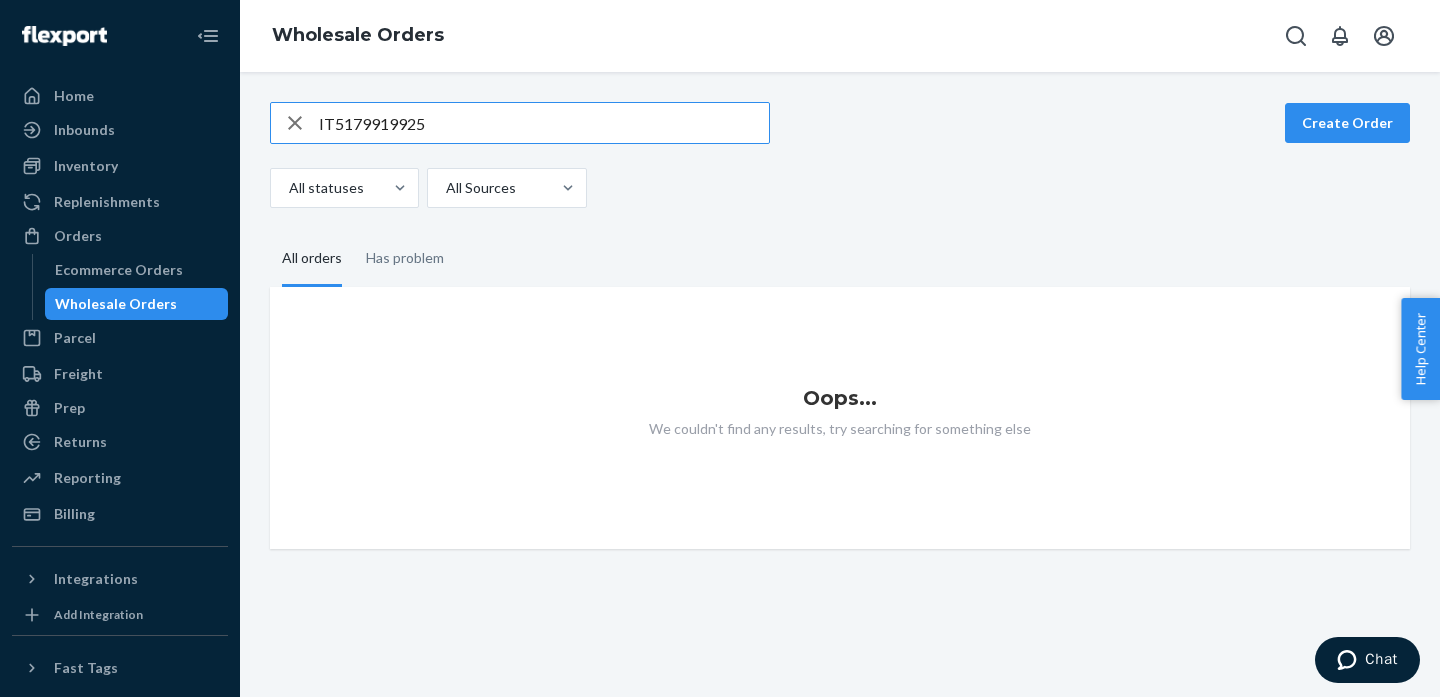 drag, startPoint x: 488, startPoint y: 129, endPoint x: 419, endPoint y: 98, distance: 75.643906 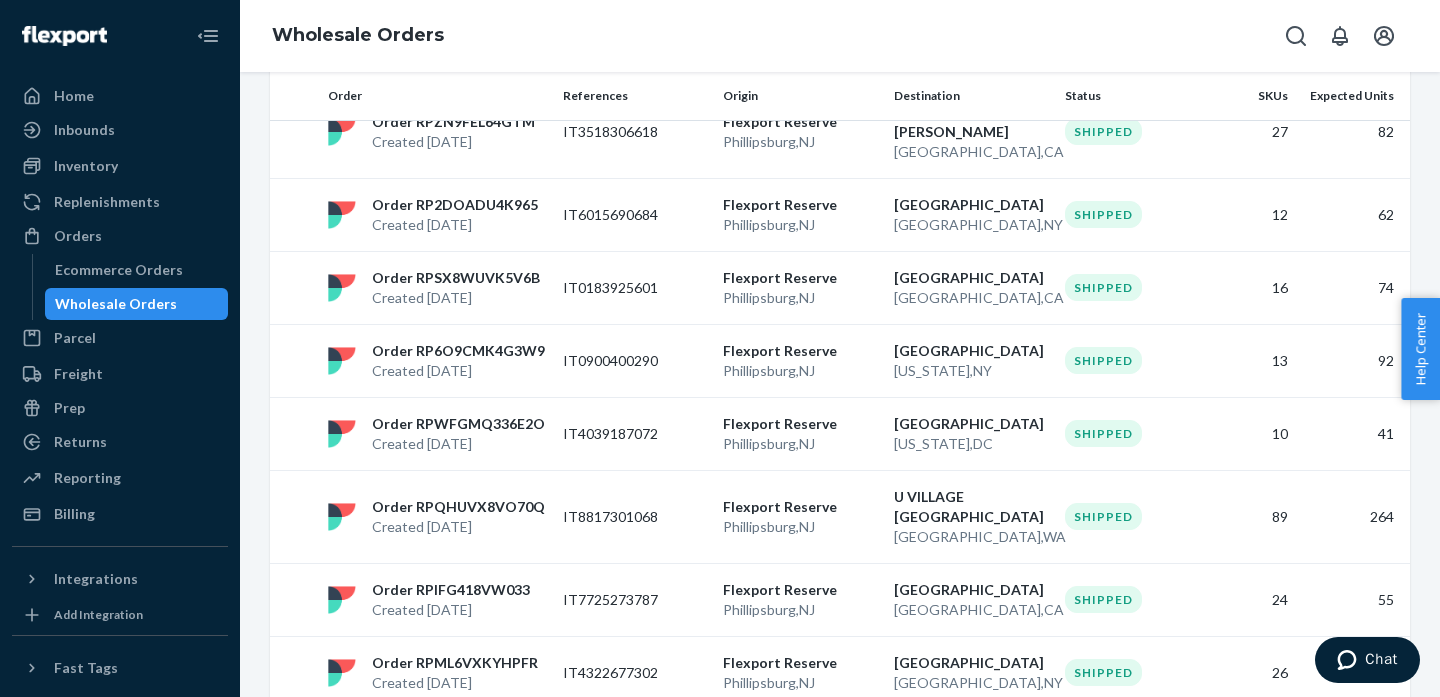 scroll, scrollTop: 1571, scrollLeft: 0, axis: vertical 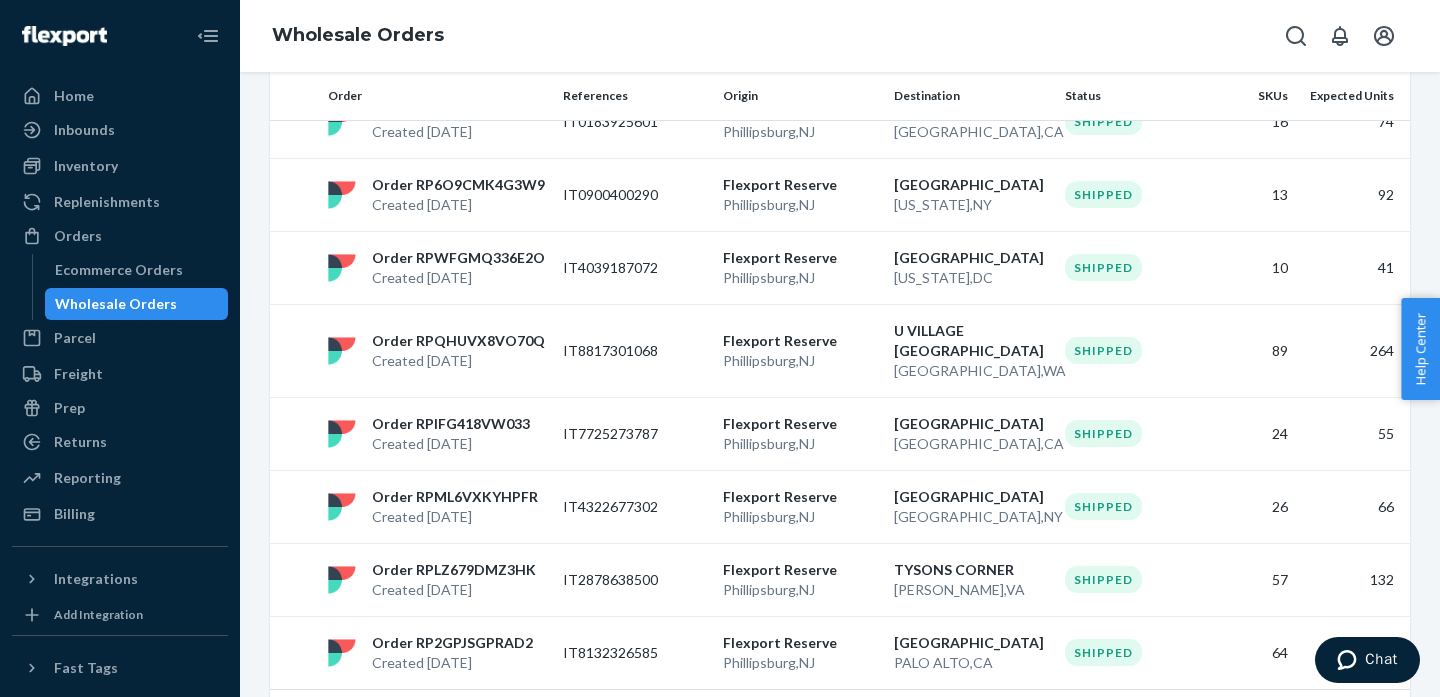 click on "Flexport Reserve [GEOGRAPHIC_DATA] ,  [GEOGRAPHIC_DATA]" at bounding box center [800, -898] 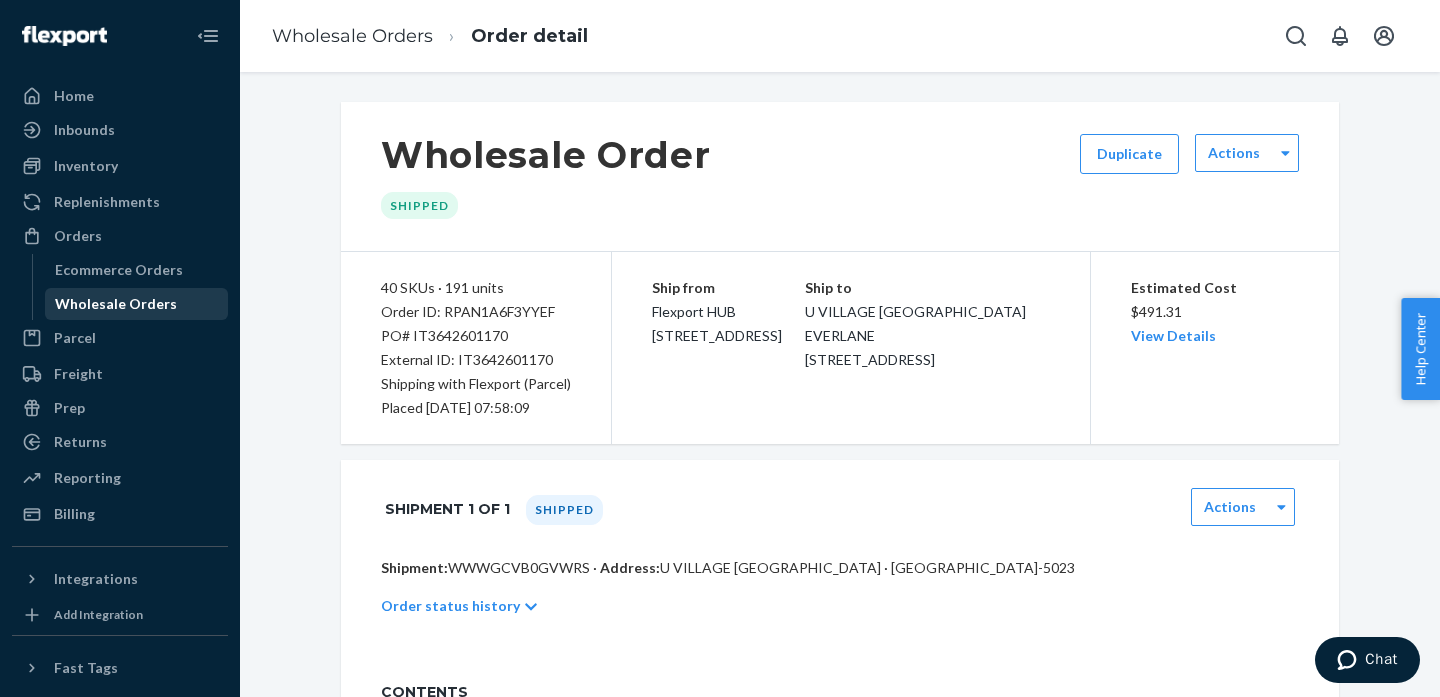 click on "Wholesale Orders" at bounding box center (116, 304) 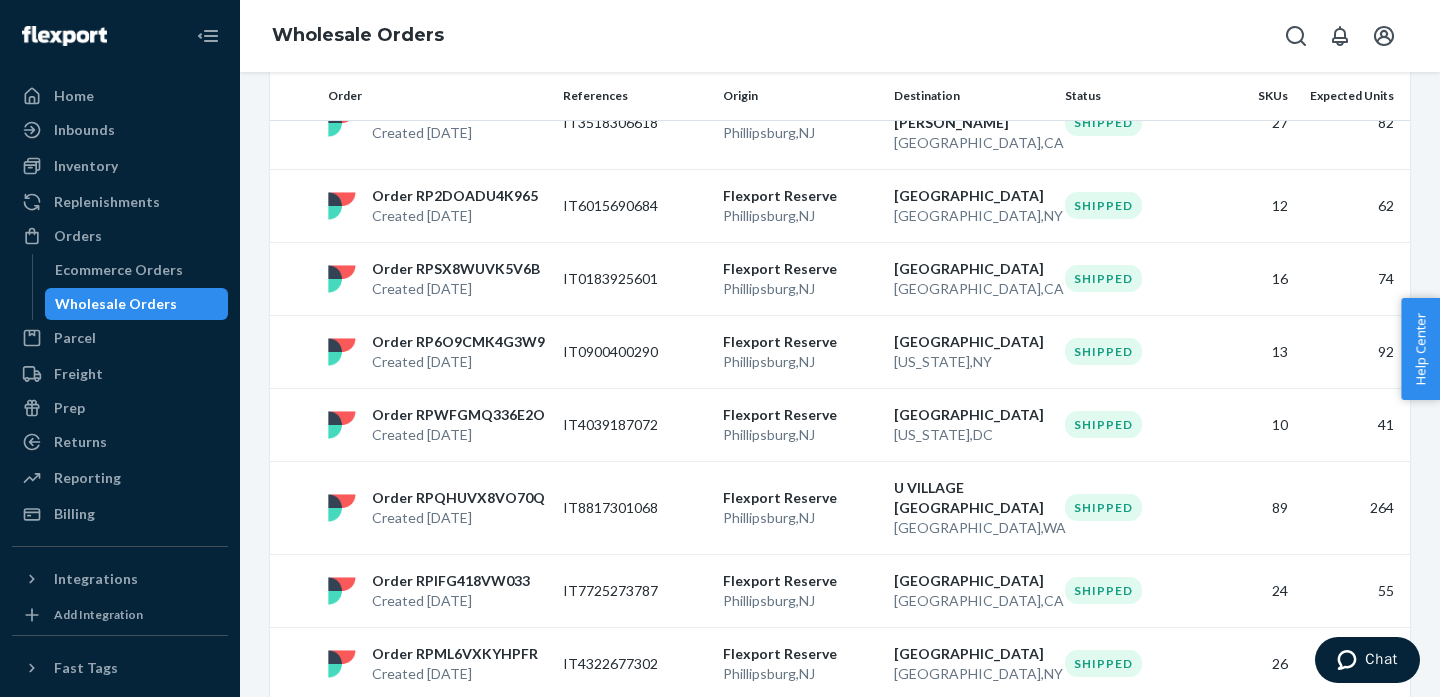 scroll, scrollTop: 1571, scrollLeft: 0, axis: vertical 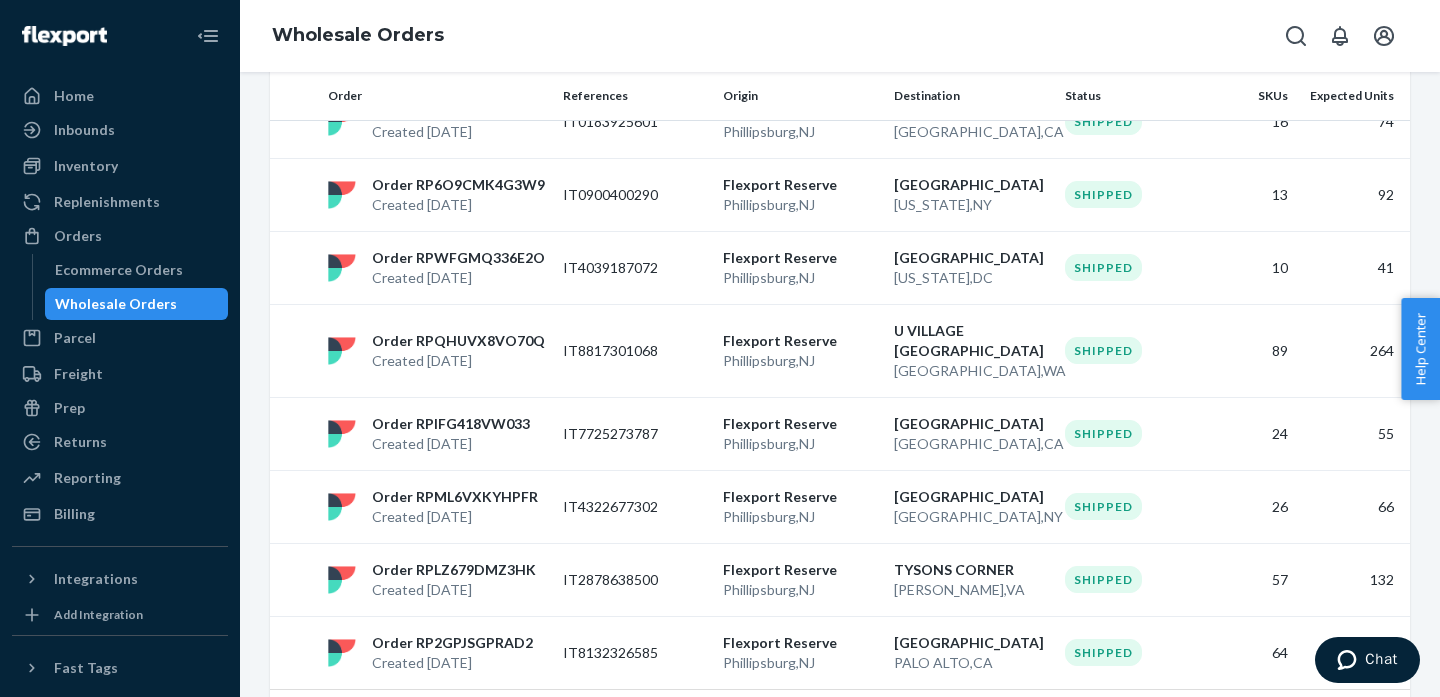 click on "Flexport Reserve [GEOGRAPHIC_DATA] ,  [GEOGRAPHIC_DATA]" at bounding box center [800, -898] 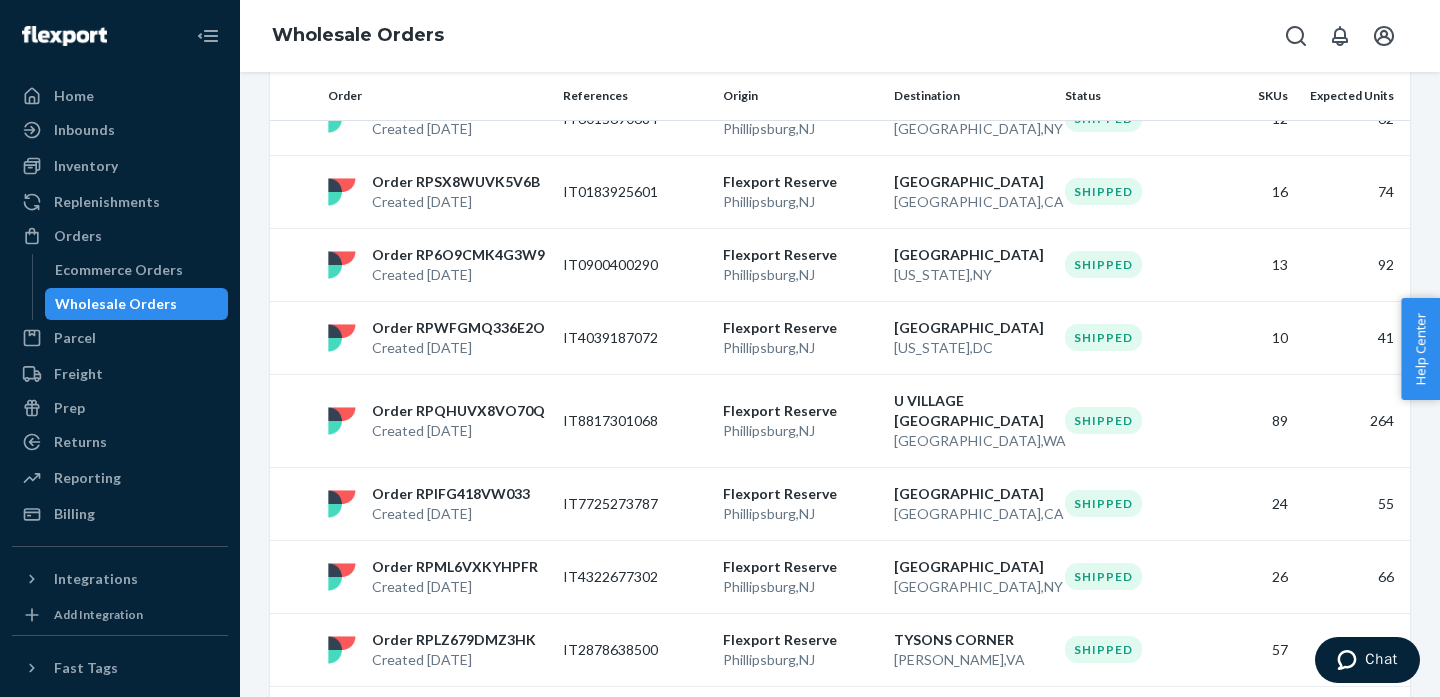 scroll, scrollTop: 1571, scrollLeft: 0, axis: vertical 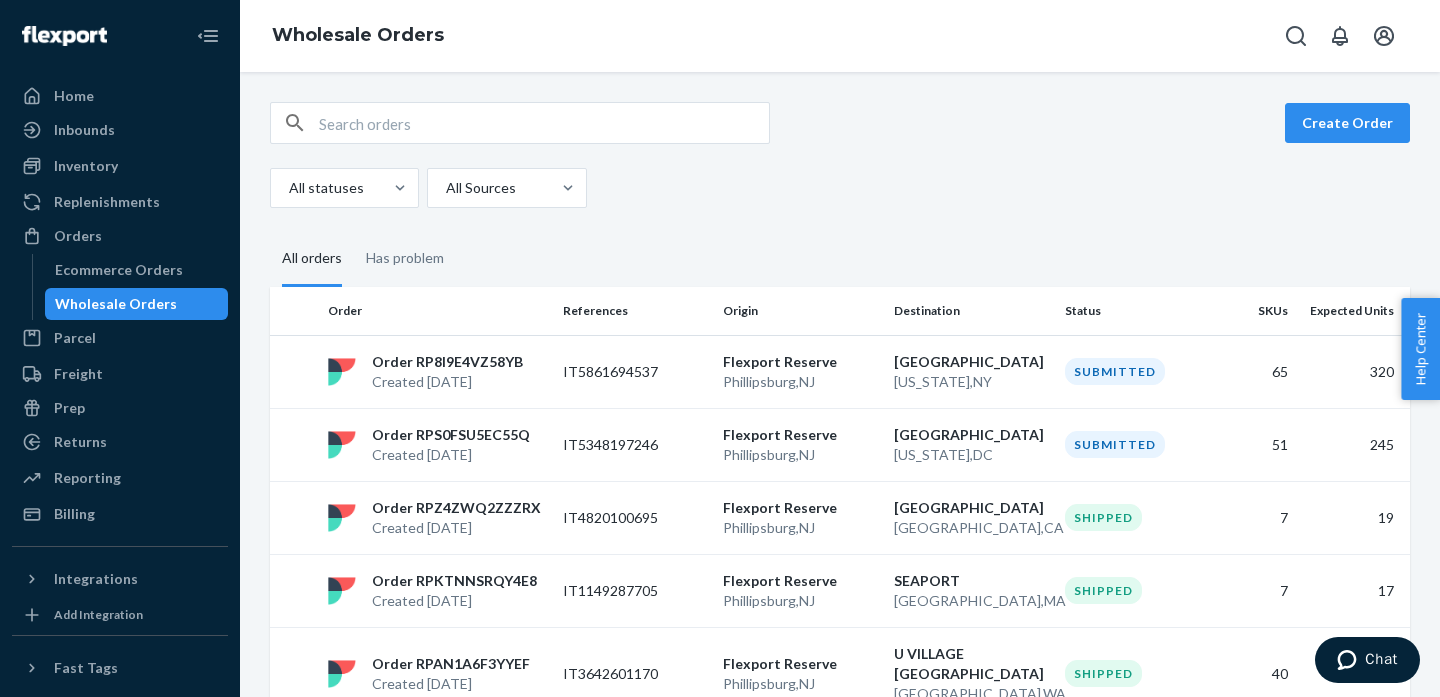 click on "Flexport Reserve [GEOGRAPHIC_DATA] ,  [GEOGRAPHIC_DATA]" at bounding box center [800, 673] 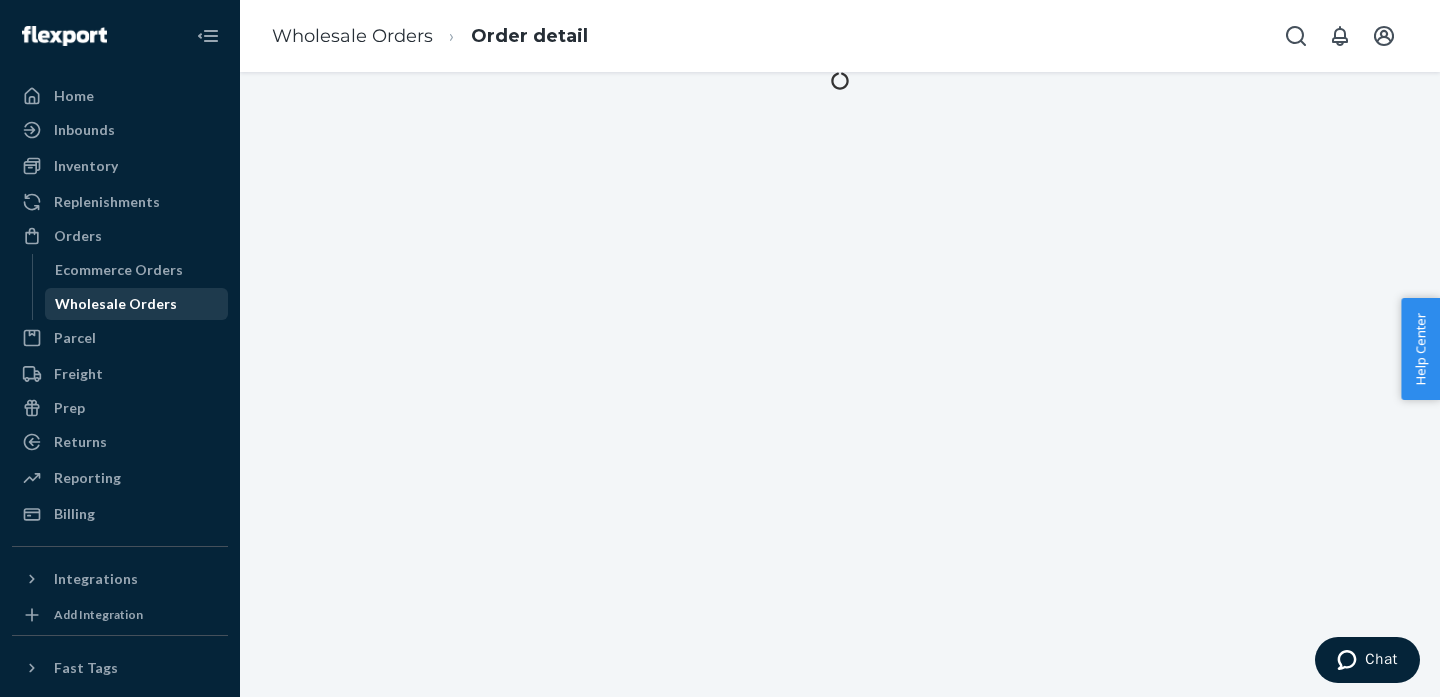 click on "Wholesale Orders" at bounding box center [116, 304] 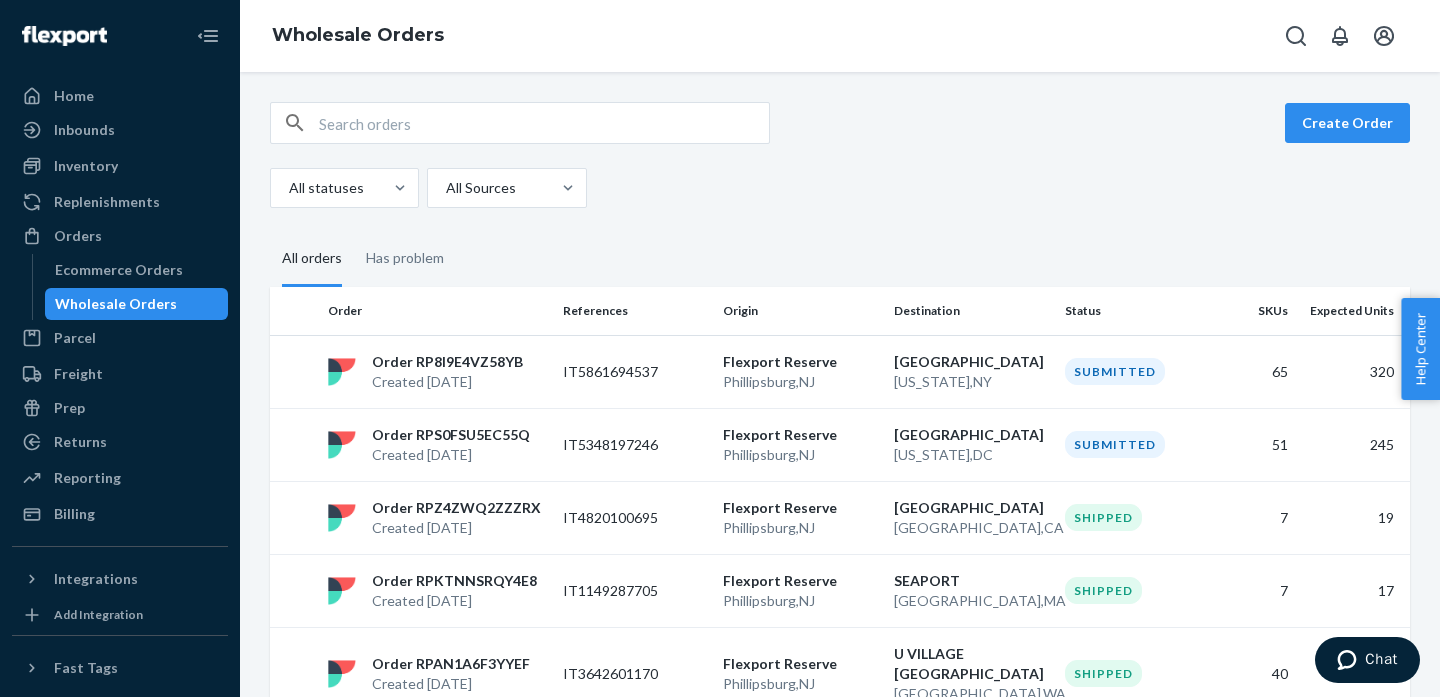 scroll, scrollTop: 1571, scrollLeft: 0, axis: vertical 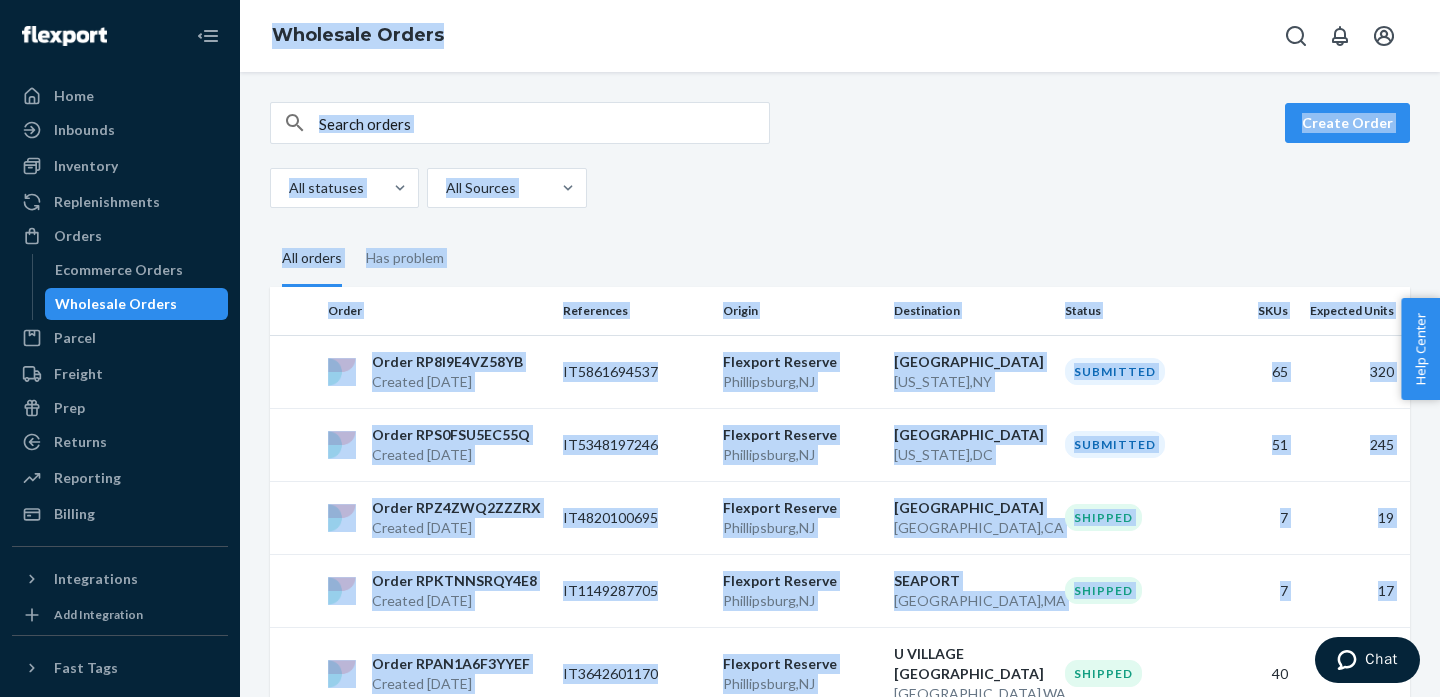 drag, startPoint x: 907, startPoint y: 639, endPoint x: 229, endPoint y: 671, distance: 678.75476 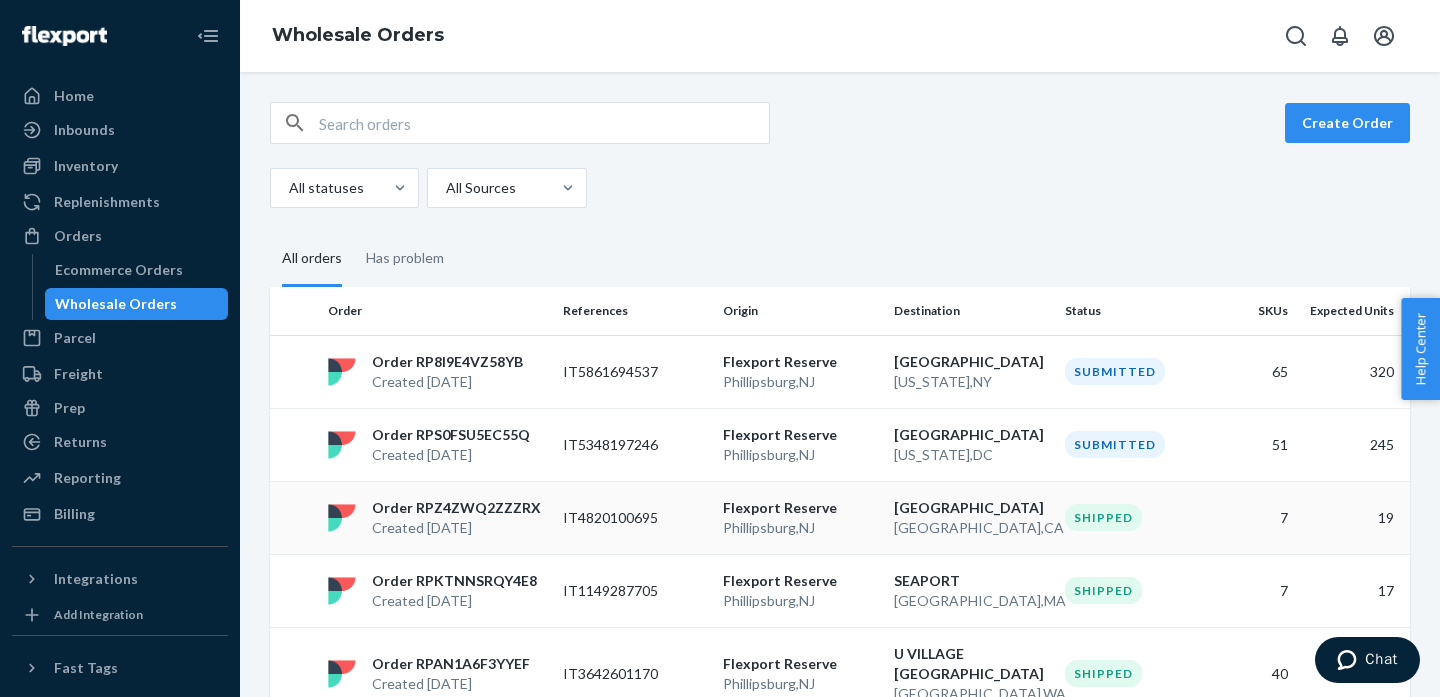 scroll, scrollTop: 1571, scrollLeft: 0, axis: vertical 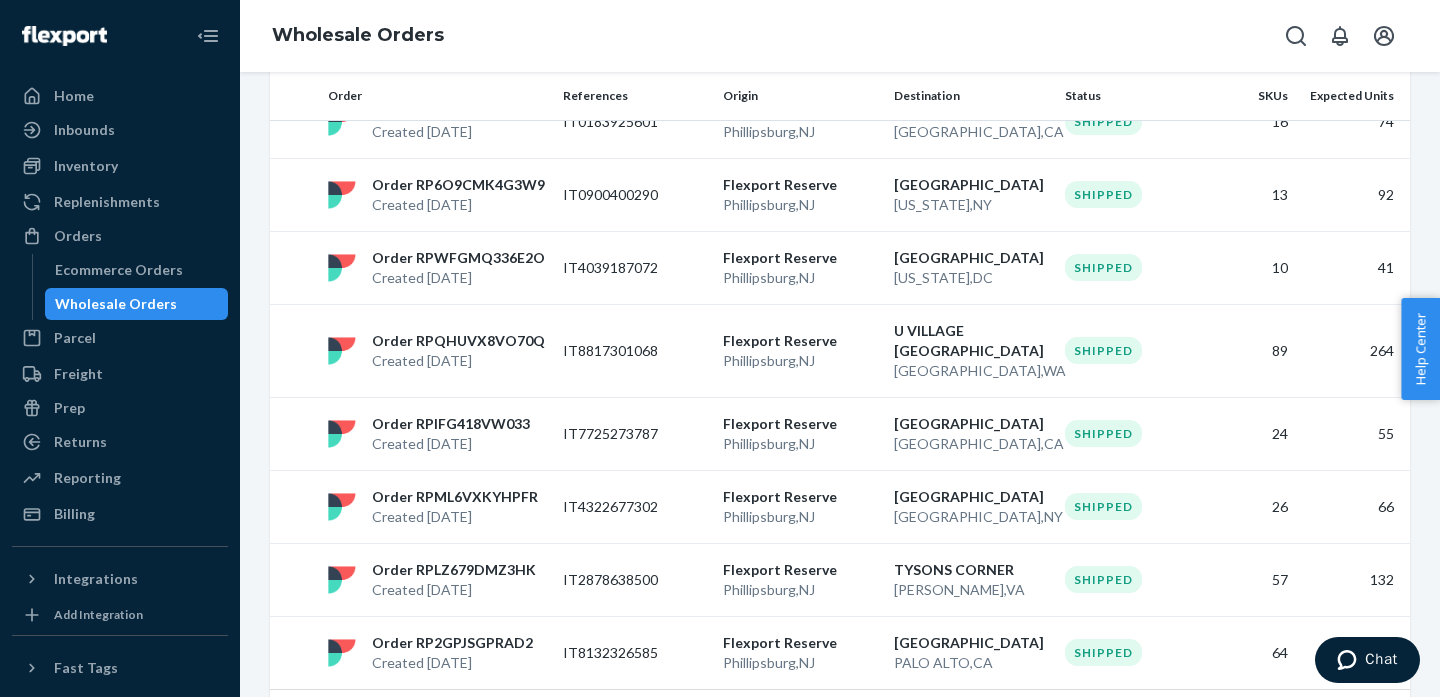 click at bounding box center (905, 734) 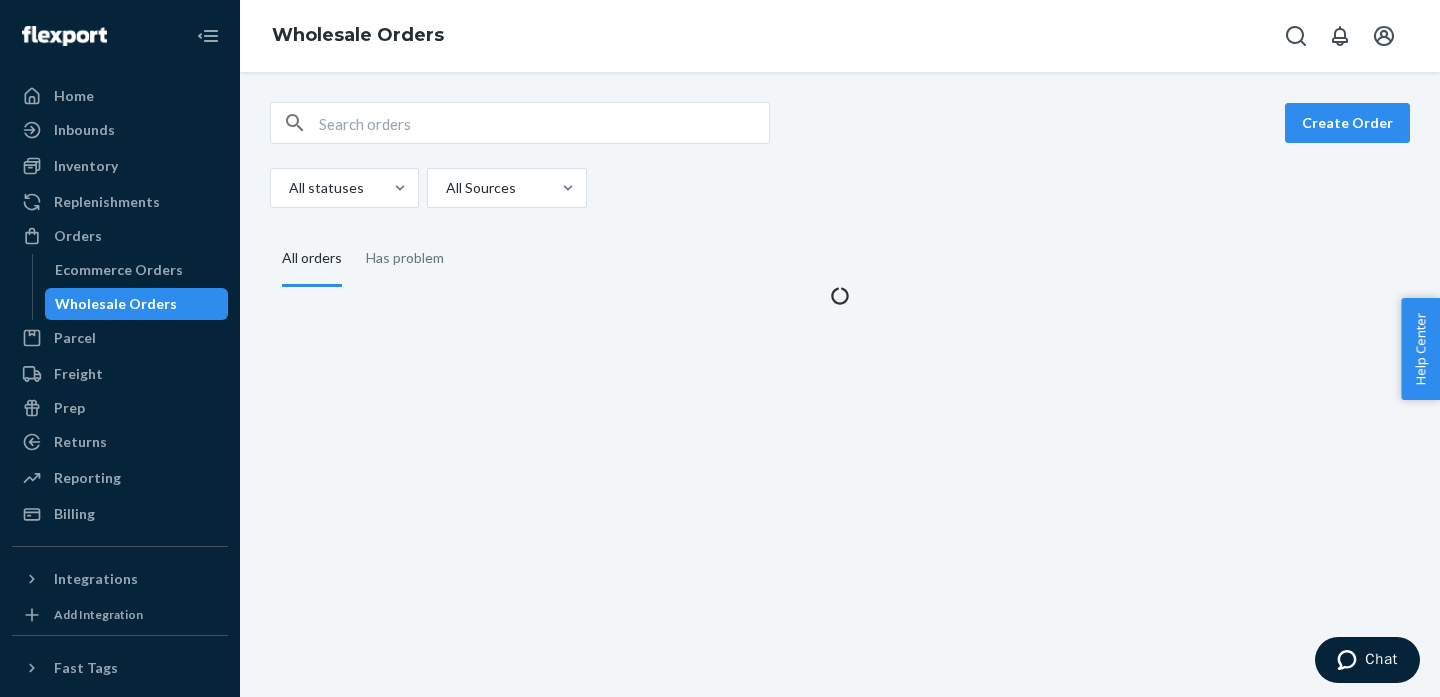 scroll, scrollTop: 0, scrollLeft: 0, axis: both 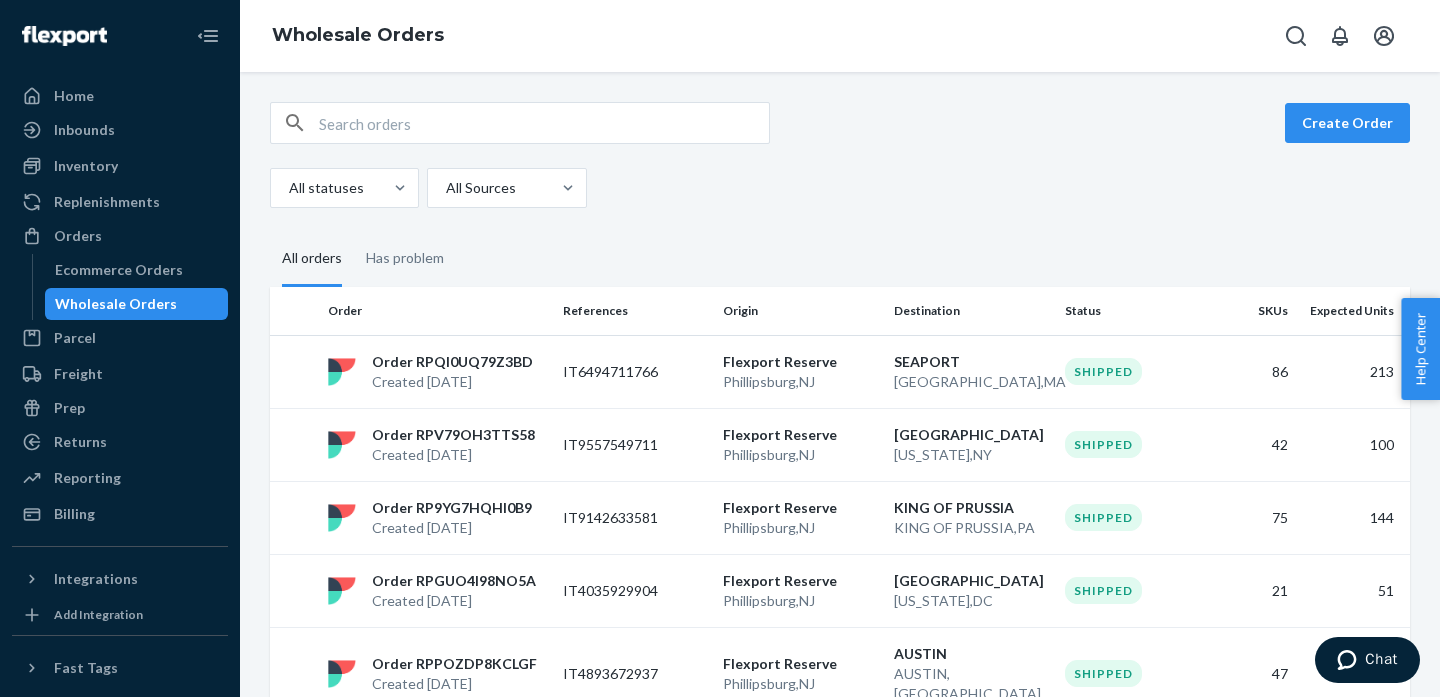 click on "Create Order All statuses All Sources All orders Has problem Order References Origin Destination Status SKUs Expected Units Order RPQI0UQ79Z3BD Created [DATE] IT6494711766 Flexport Reserve [GEOGRAPHIC_DATA] ,  [GEOGRAPHIC_DATA] Shipped 86 213 Order RPV79OH3TTS58 Created [DATE] IT9557549711 [GEOGRAPHIC_DATA] [GEOGRAPHIC_DATA] ,  [GEOGRAPHIC_DATA][US_STATE] ,  [GEOGRAPHIC_DATA] Shipped 42 100 Order RP9YG7HQHI0B9 Created [DATE] IT9142633581 [GEOGRAPHIC_DATA] [GEOGRAPHIC_DATA] ,  [GEOGRAPHIC_DATA] KING OF PRUSSIA [GEOGRAPHIC_DATA] ,  [GEOGRAPHIC_DATA] Shipped 75 144 Order RPGUO4I98NO5A Created [DATE] IT4035929904 [GEOGRAPHIC_DATA] [GEOGRAPHIC_DATA] ,  [GEOGRAPHIC_DATA] [GEOGRAPHIC_DATA] [US_STATE] ,  [GEOGRAPHIC_DATA] Shipped 21 51 Order RPPOZDP8KCLGF Created [DATE] IT4893672937 [GEOGRAPHIC_DATA] [GEOGRAPHIC_DATA] ,  [GEOGRAPHIC_DATA] ,  [GEOGRAPHIC_DATA] Shipped 47 111 Order RPNZGQ8YRC7Q9 Created [DATE] IT4981916000 Flexport Reserve [GEOGRAPHIC_DATA] ,  [GEOGRAPHIC_DATA][US_STATE] 38 168 Order RPYYWRHJQ5EQD Created [DATE] IT4209003392 [GEOGRAPHIC_DATA] ,  [GEOGRAPHIC_DATA] [GEOGRAPHIC_DATA] 5" at bounding box center (840, 1010) 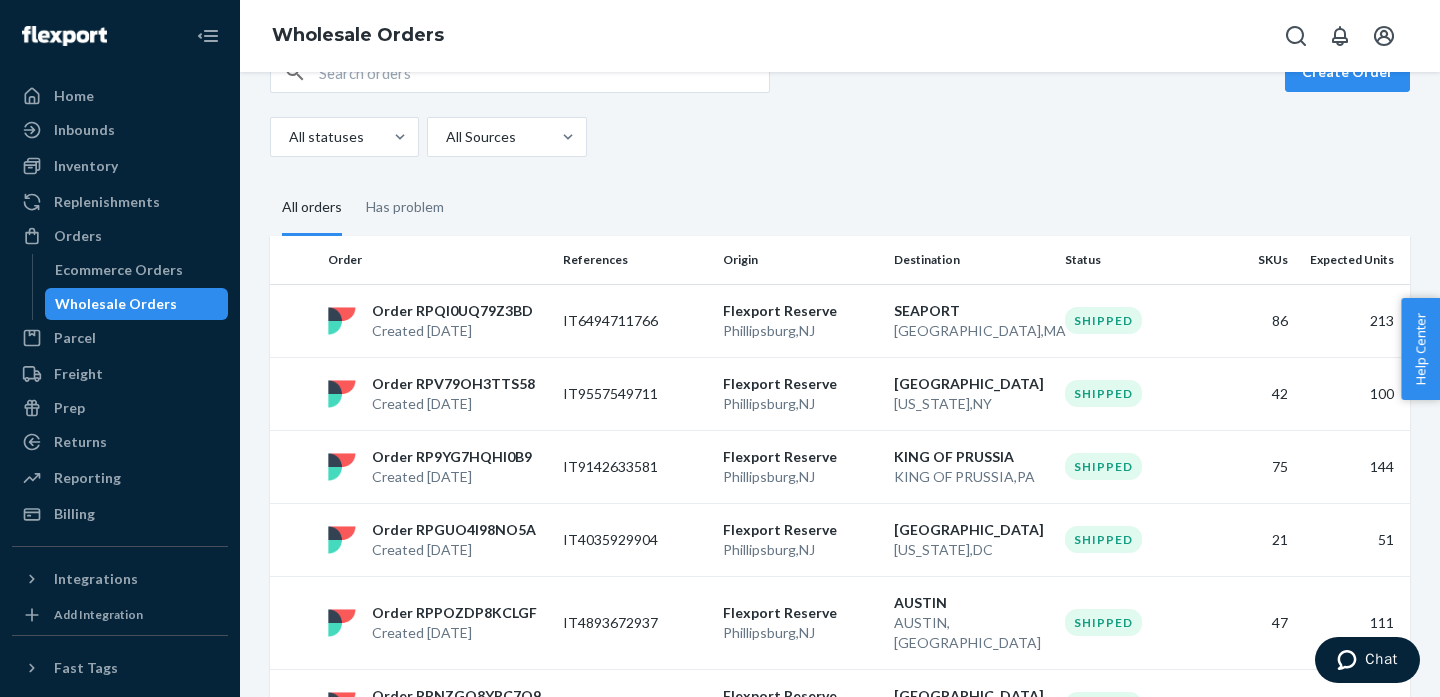 scroll, scrollTop: 0, scrollLeft: 0, axis: both 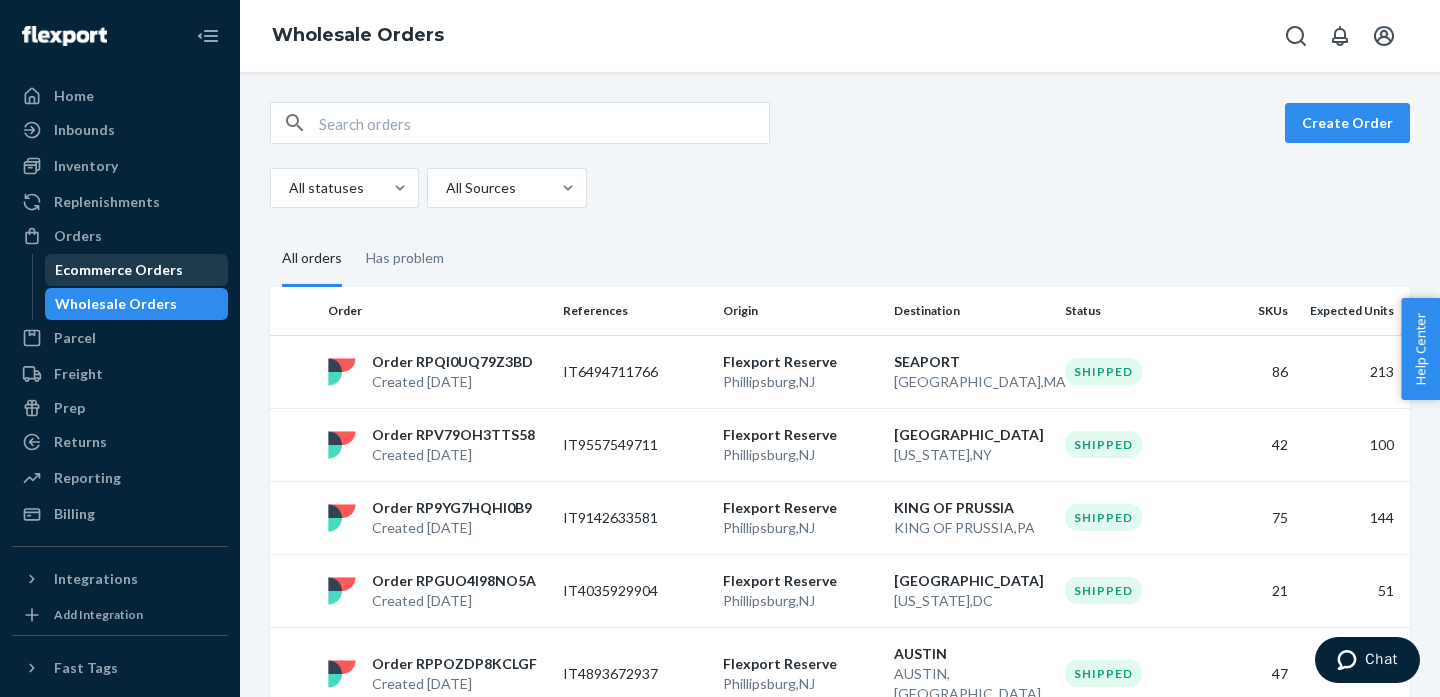 click on "Ecommerce Orders" at bounding box center [119, 270] 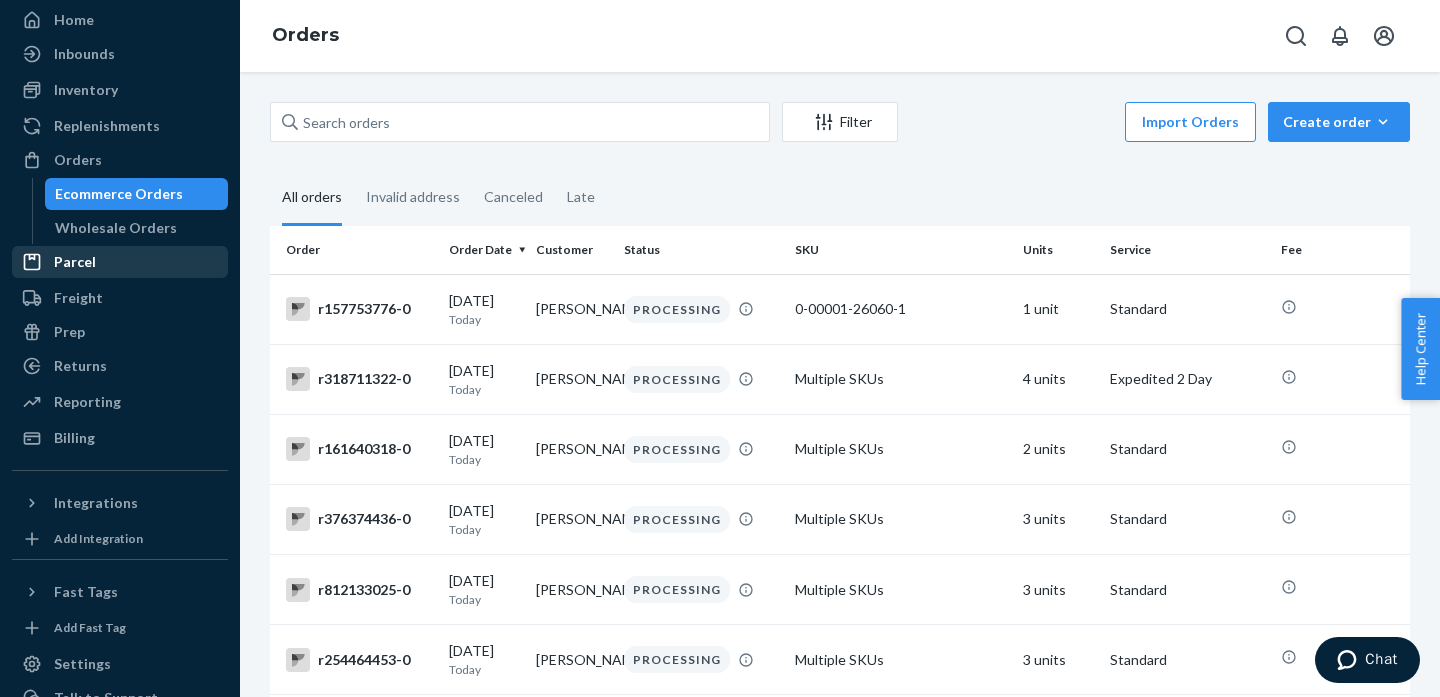 scroll, scrollTop: 0, scrollLeft: 0, axis: both 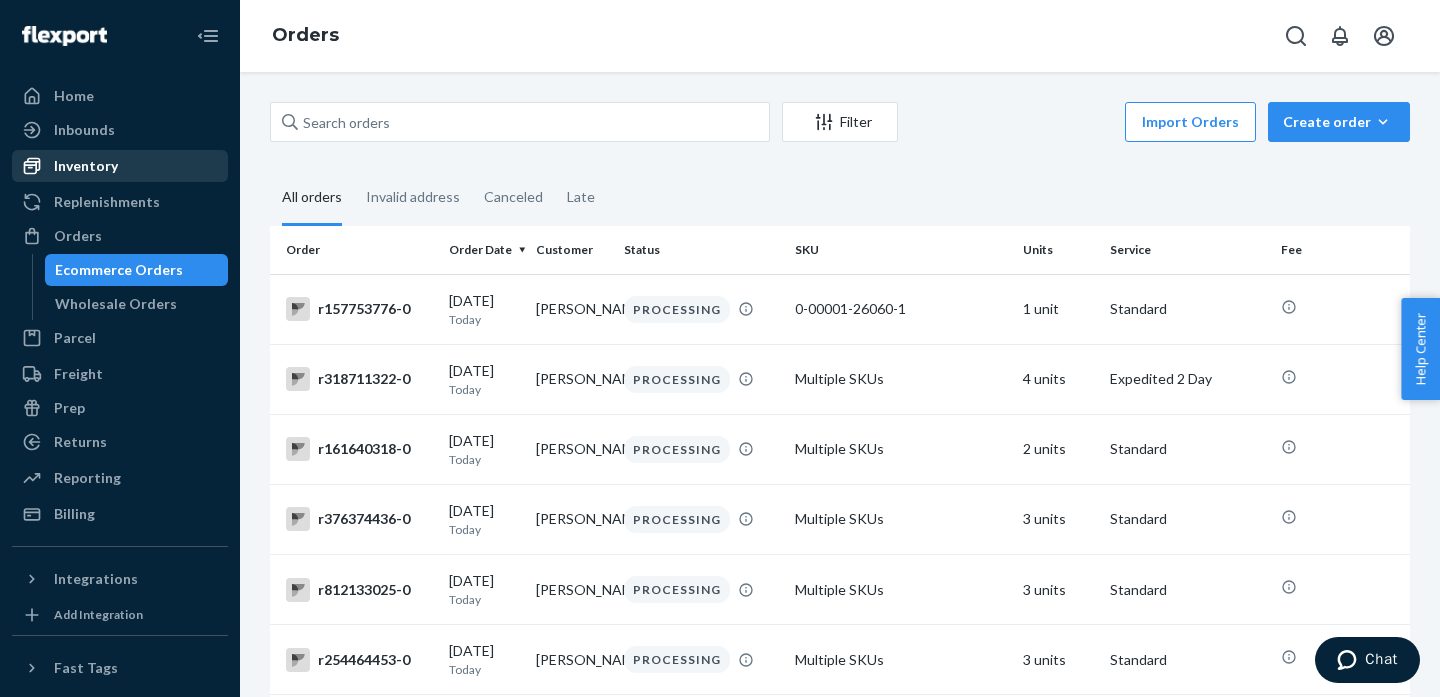 click on "Inventory" at bounding box center [120, 166] 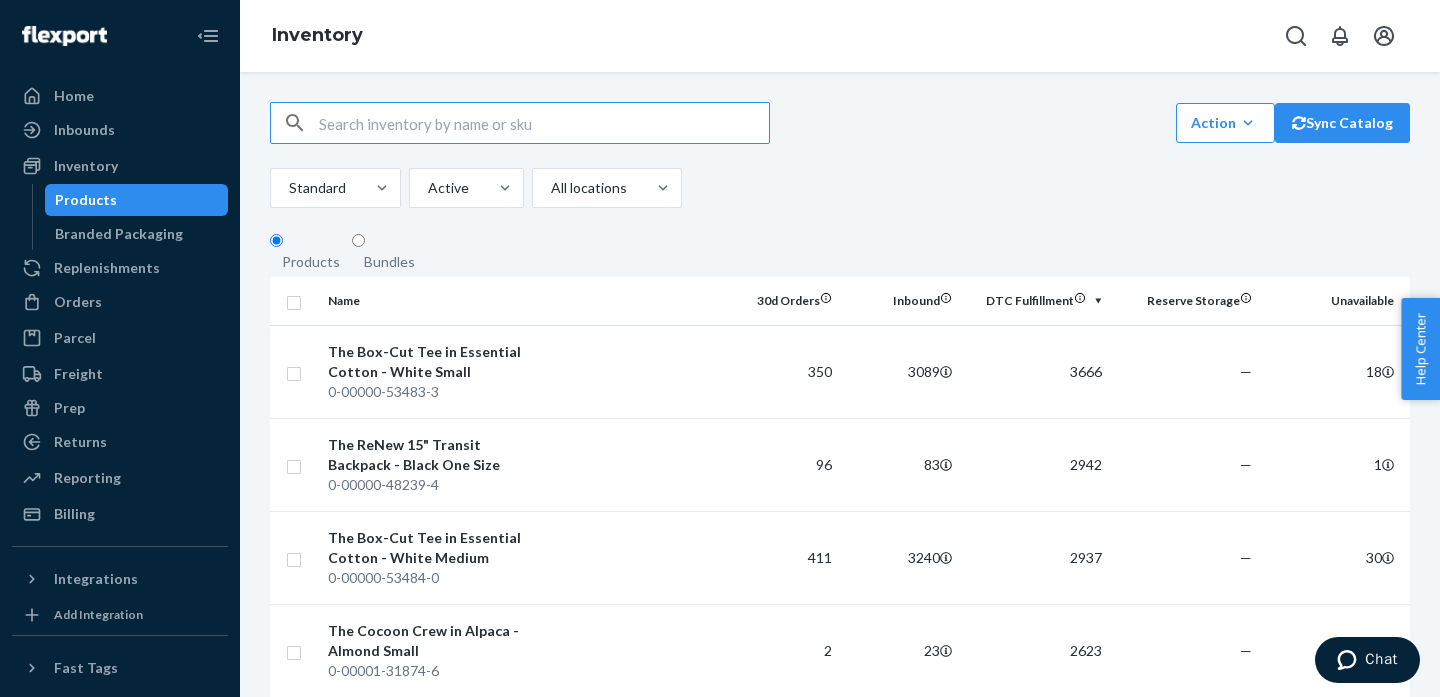 click at bounding box center [544, 123] 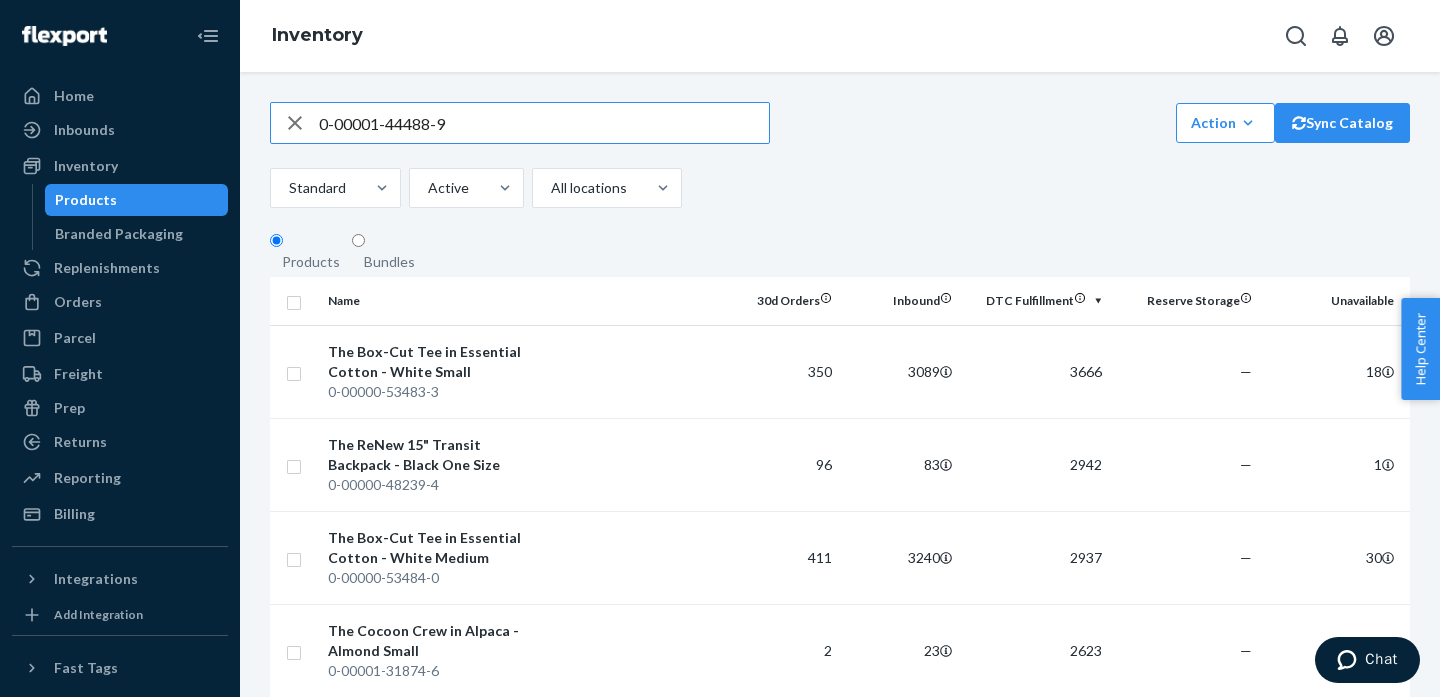 type on "0-00001-44488-9" 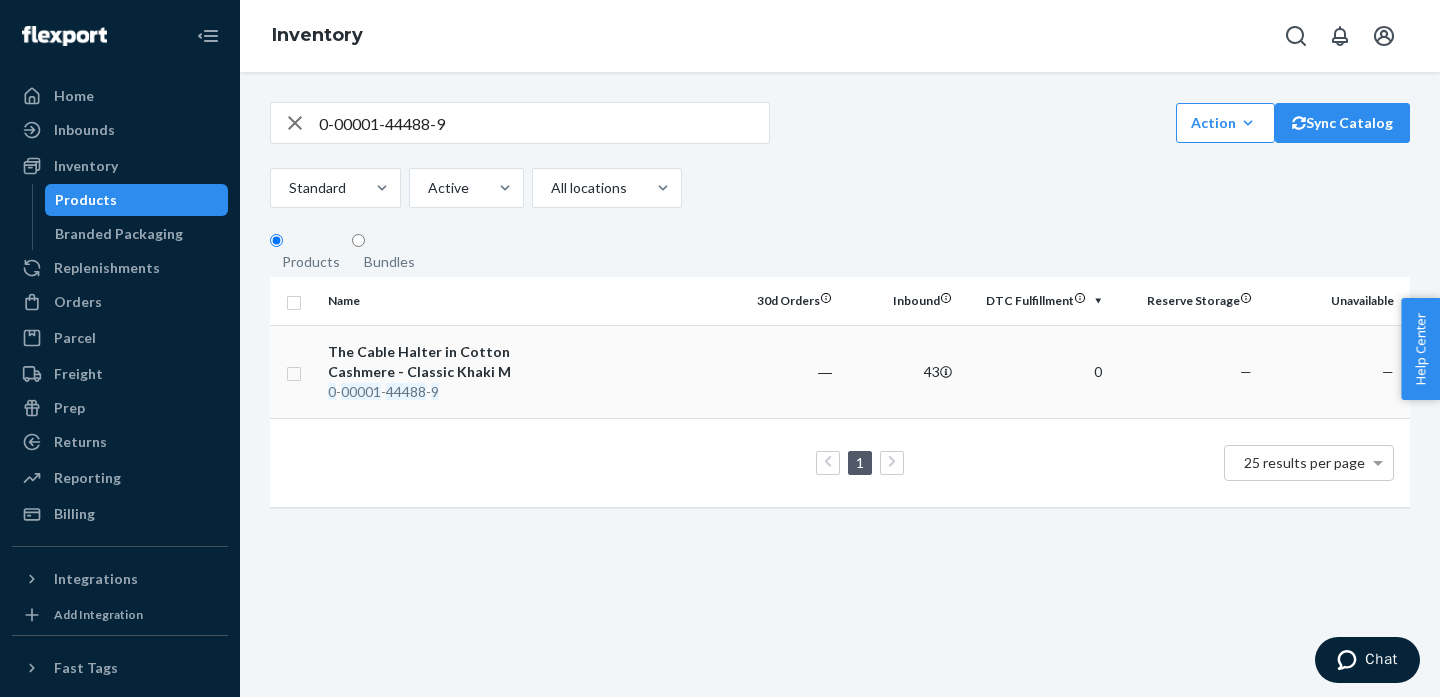 scroll, scrollTop: 0, scrollLeft: 0, axis: both 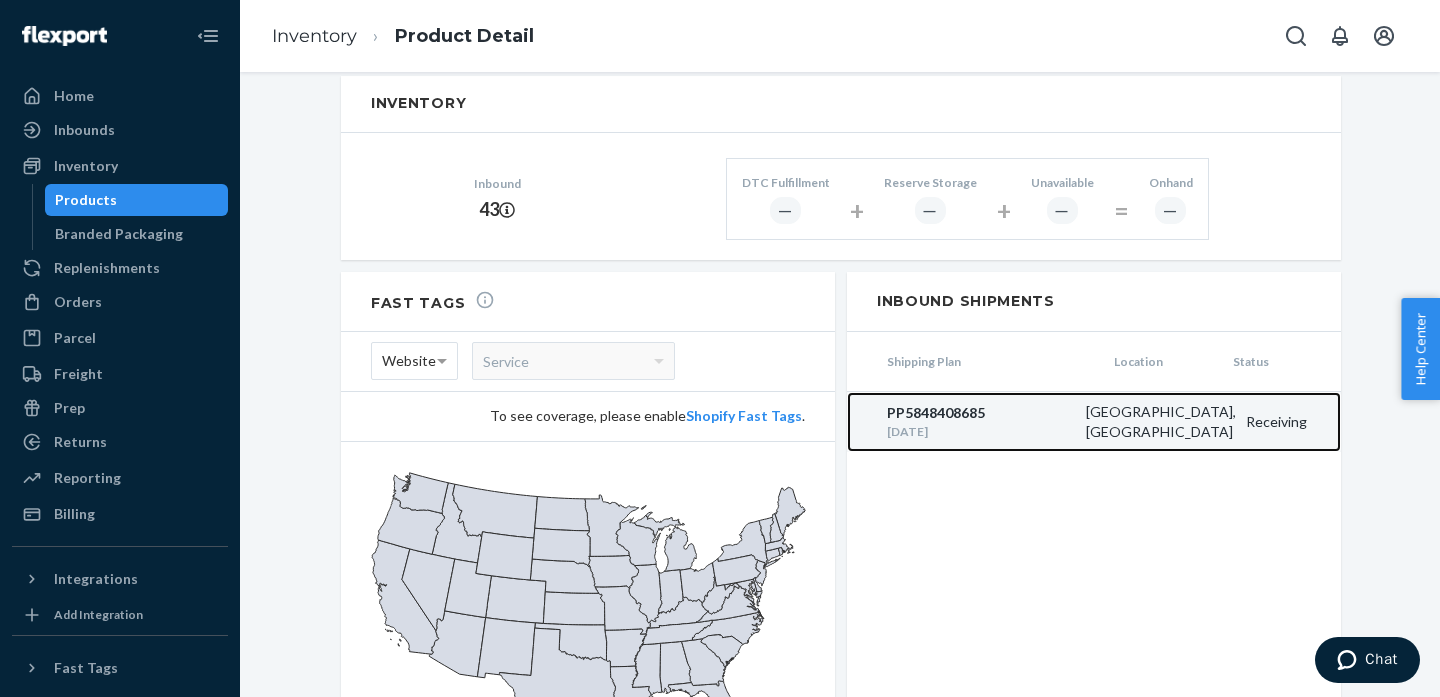 click on "PP5848408685" at bounding box center (981, 413) 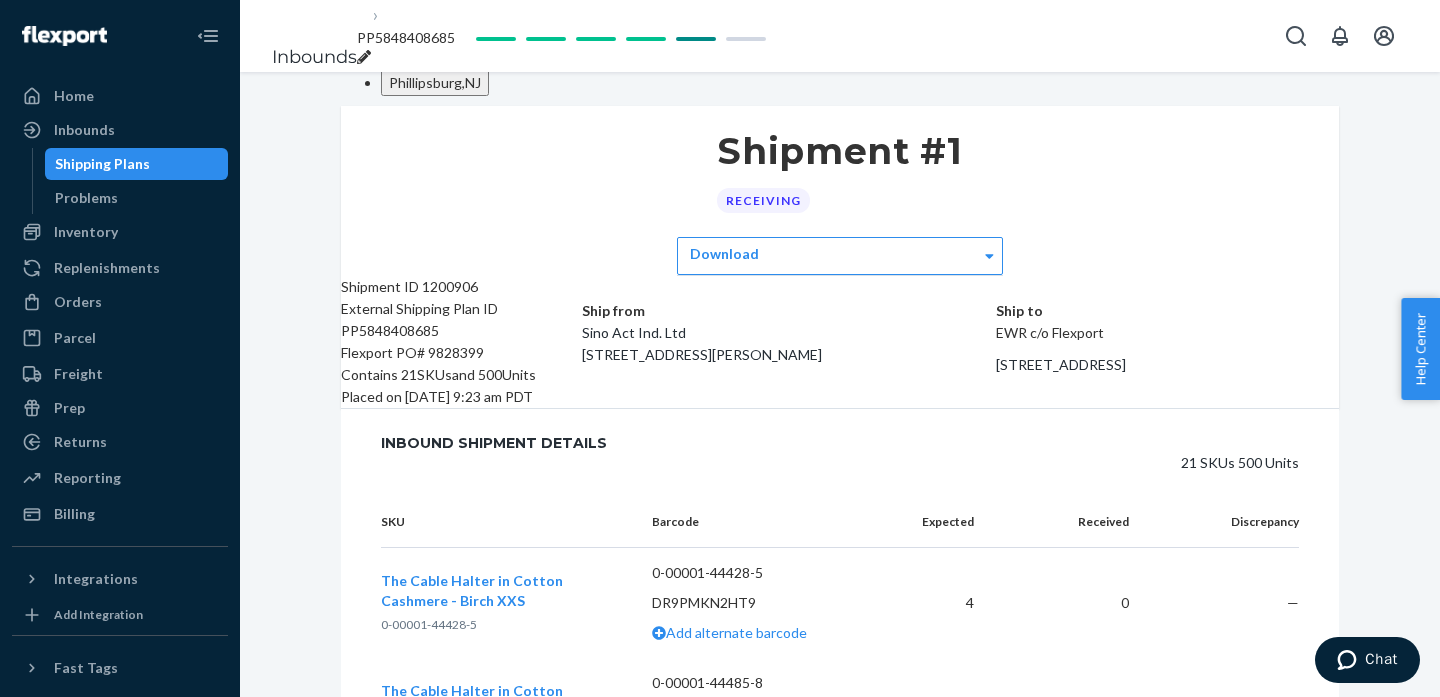 scroll, scrollTop: 0, scrollLeft: 0, axis: both 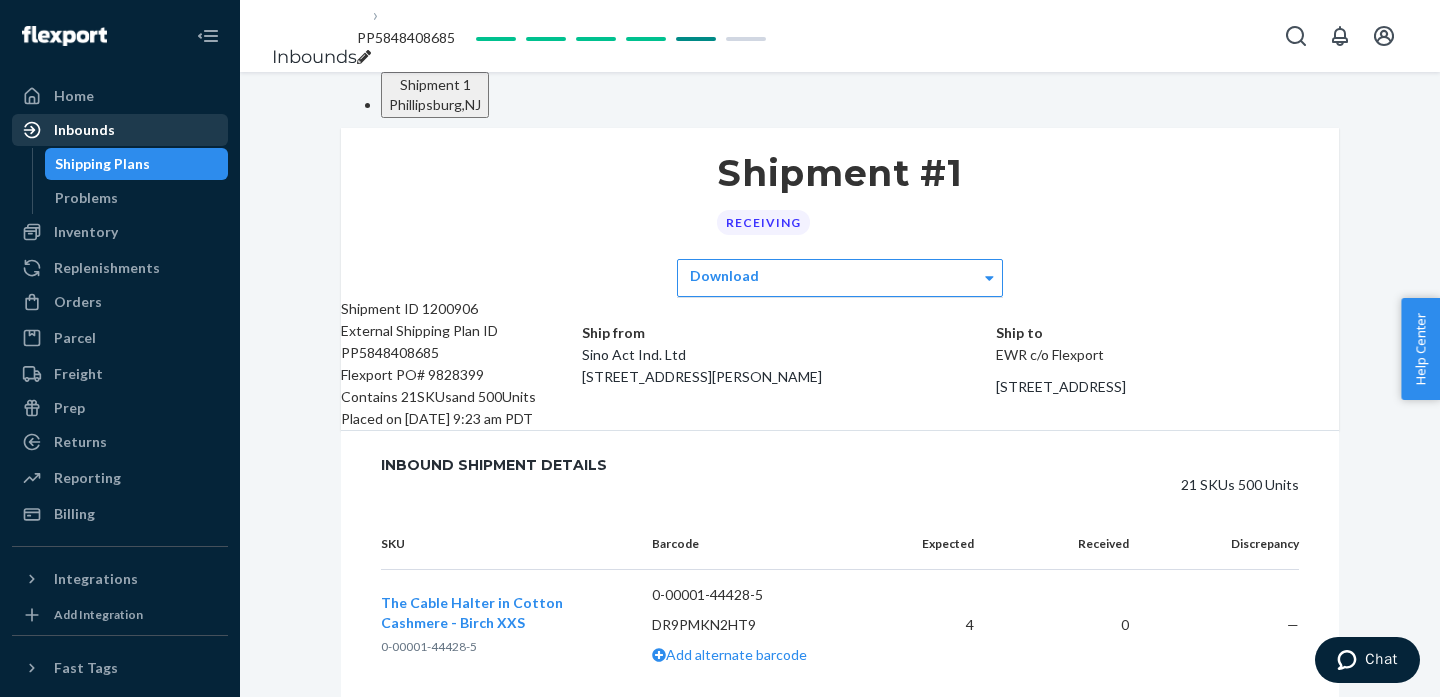 click on "Inbounds" at bounding box center (120, 130) 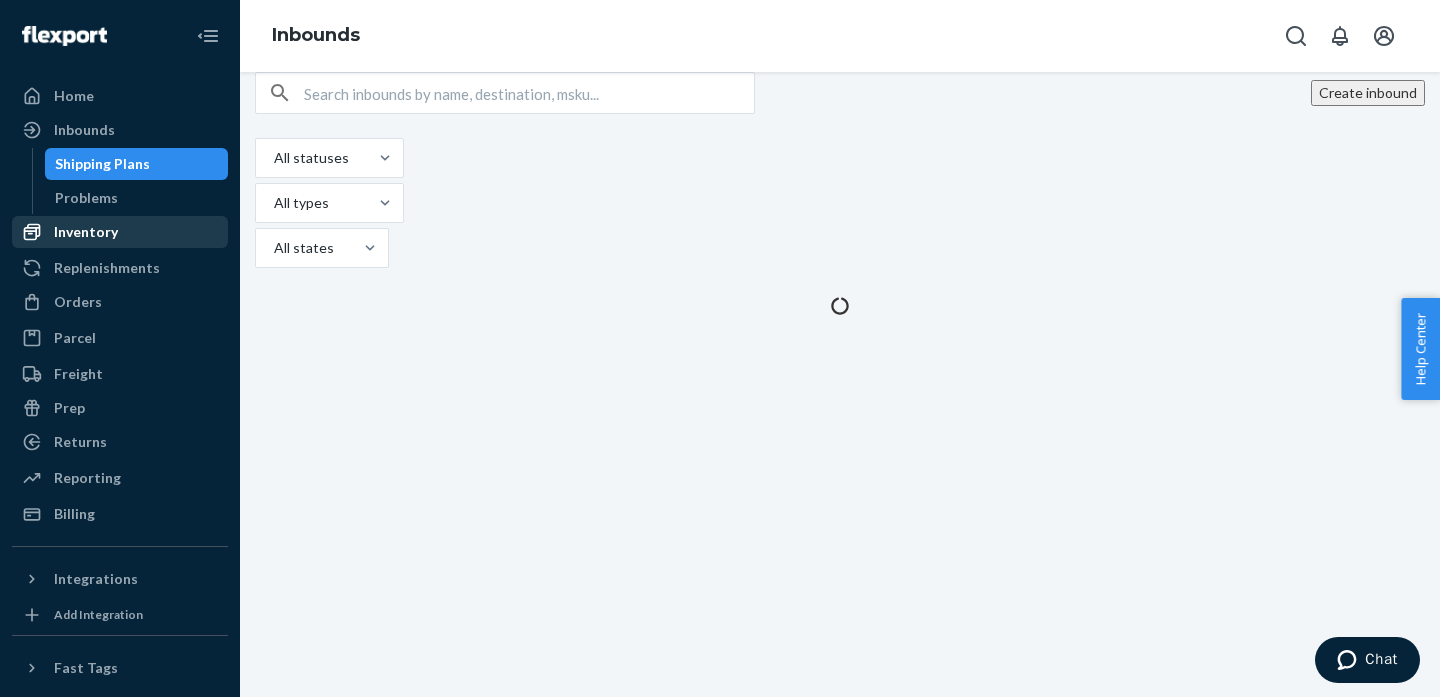 click on "Inventory" at bounding box center (86, 232) 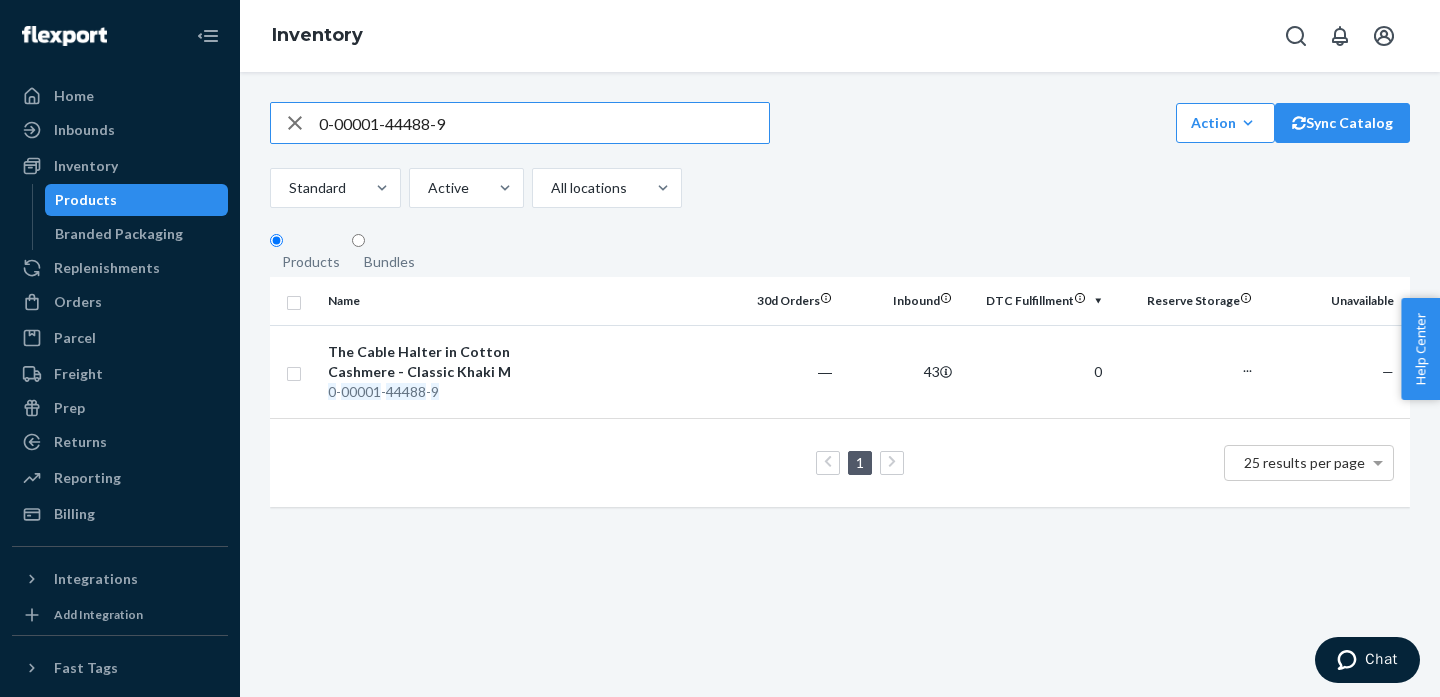 drag, startPoint x: 457, startPoint y: 135, endPoint x: 290, endPoint y: 99, distance: 170.83618 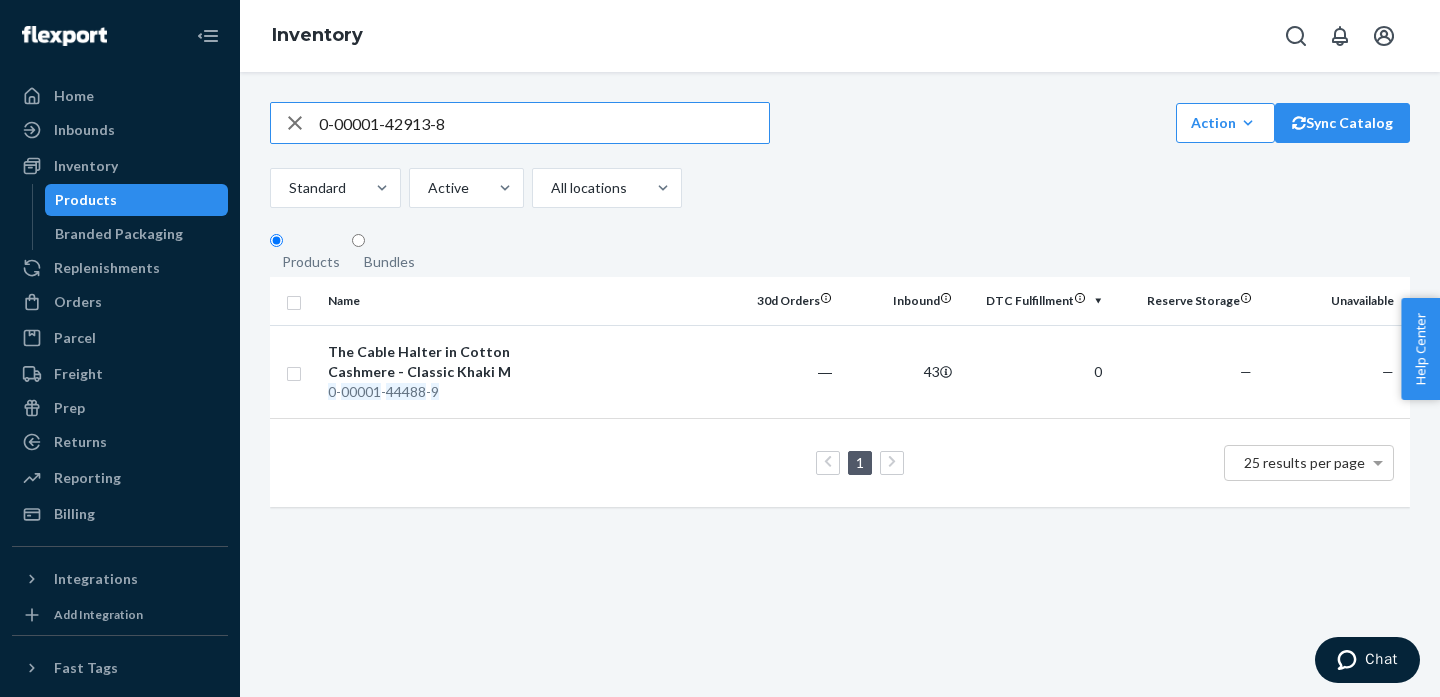 type on "0-00001-42913-8" 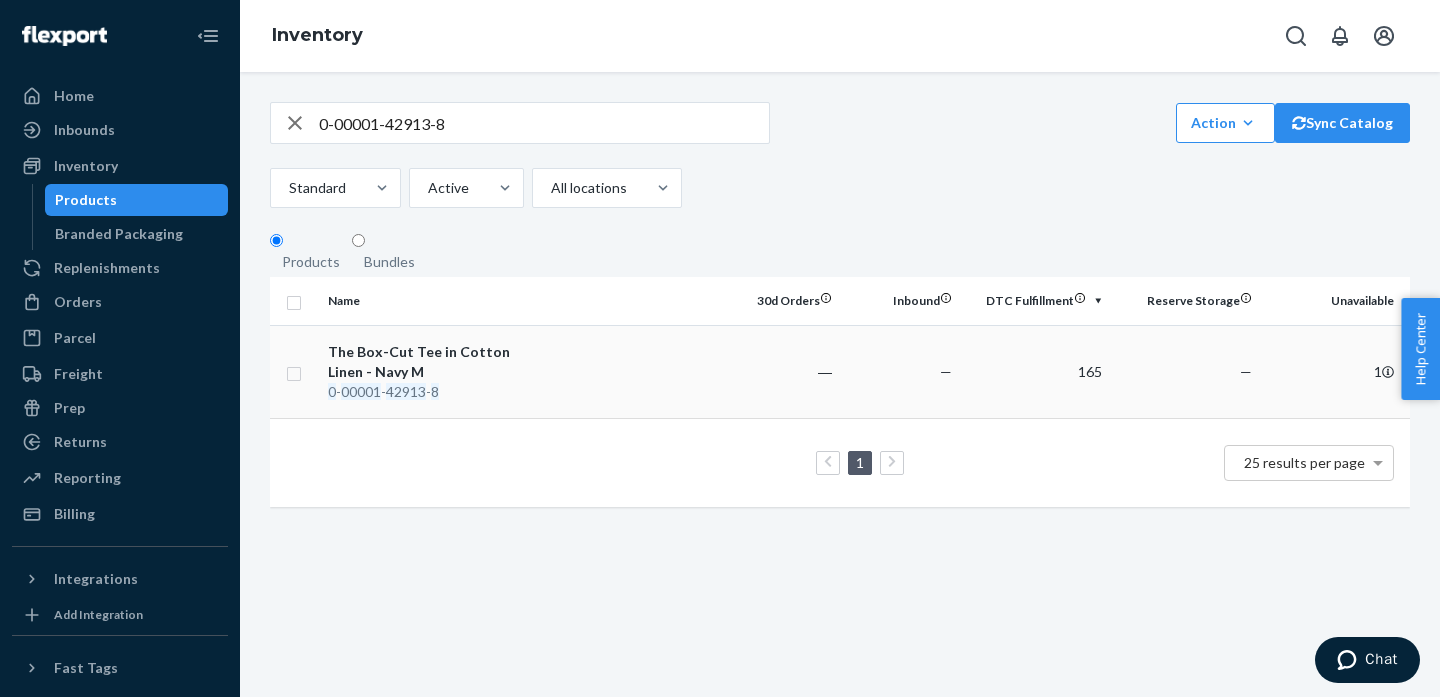 click on "The Box-Cut Tee in Cotton Linen - Navy M" at bounding box center (432, 362) 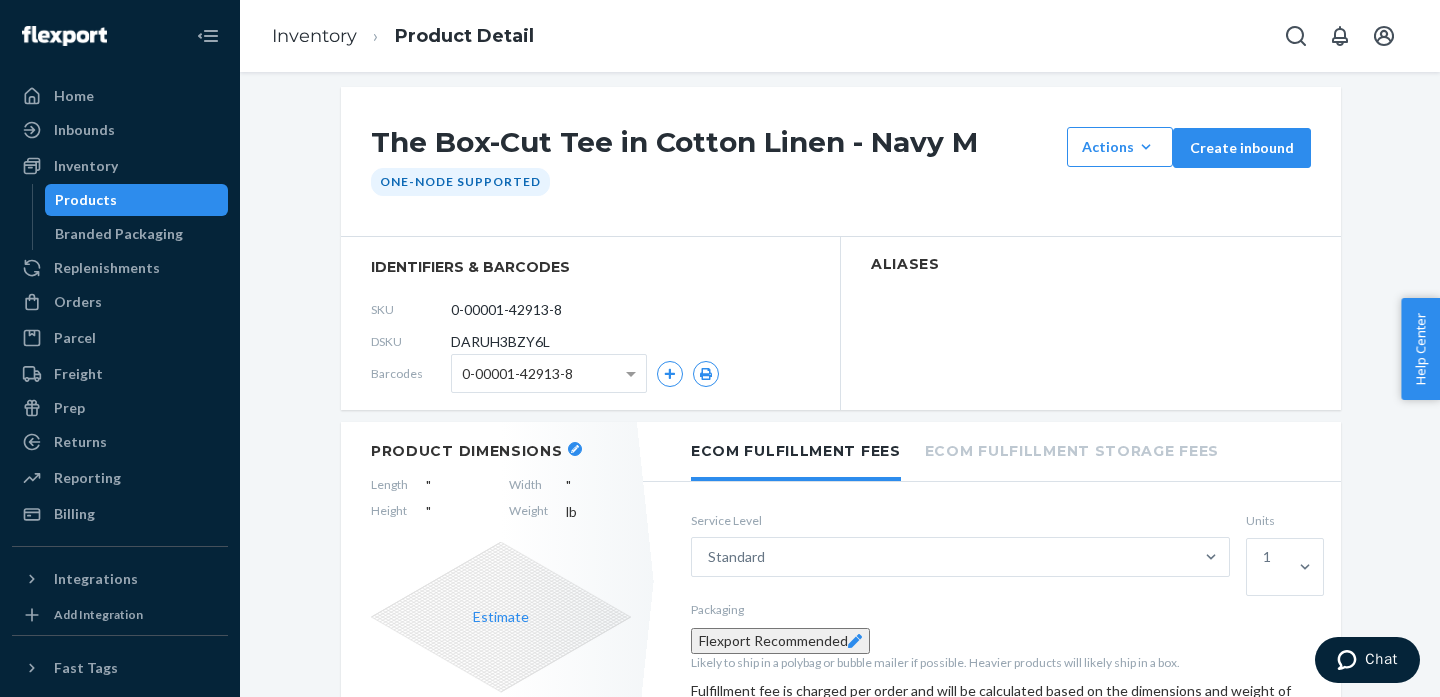 scroll, scrollTop: 0, scrollLeft: 0, axis: both 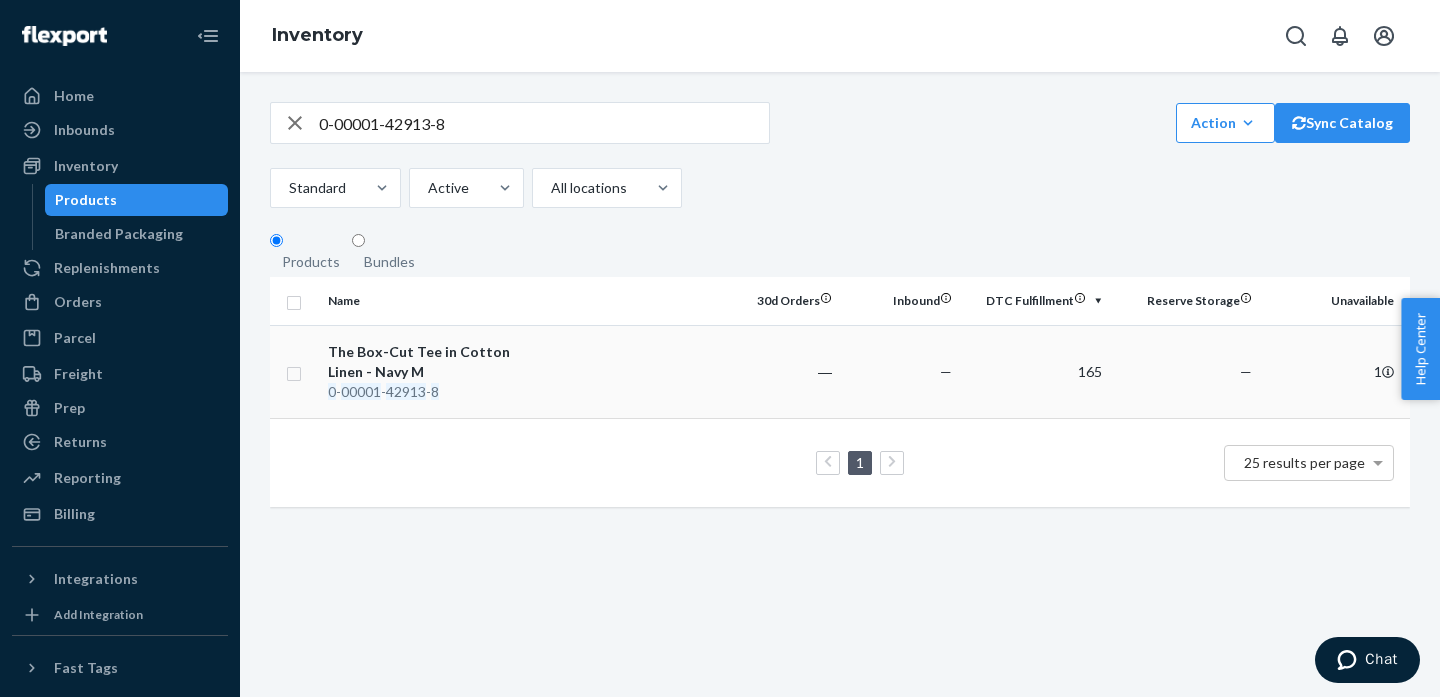 click at bounding box center (632, 371) 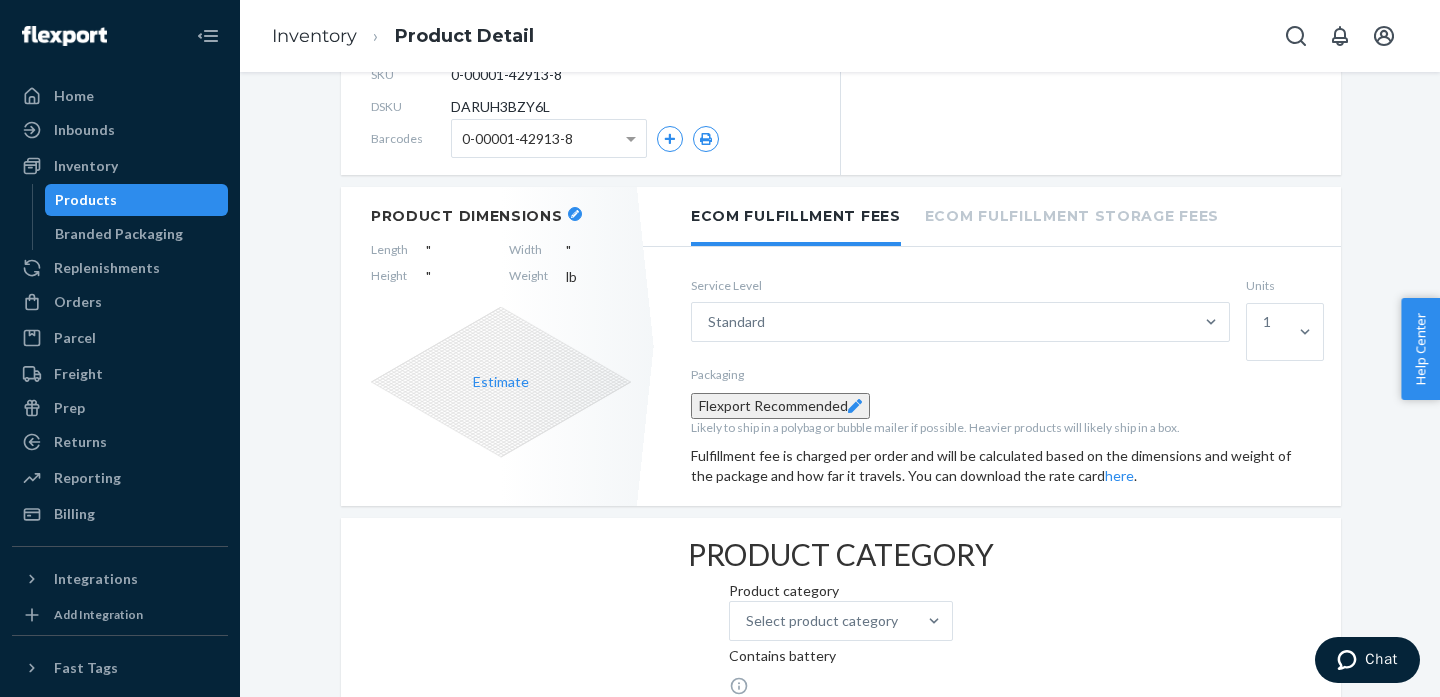 scroll, scrollTop: 0, scrollLeft: 0, axis: both 